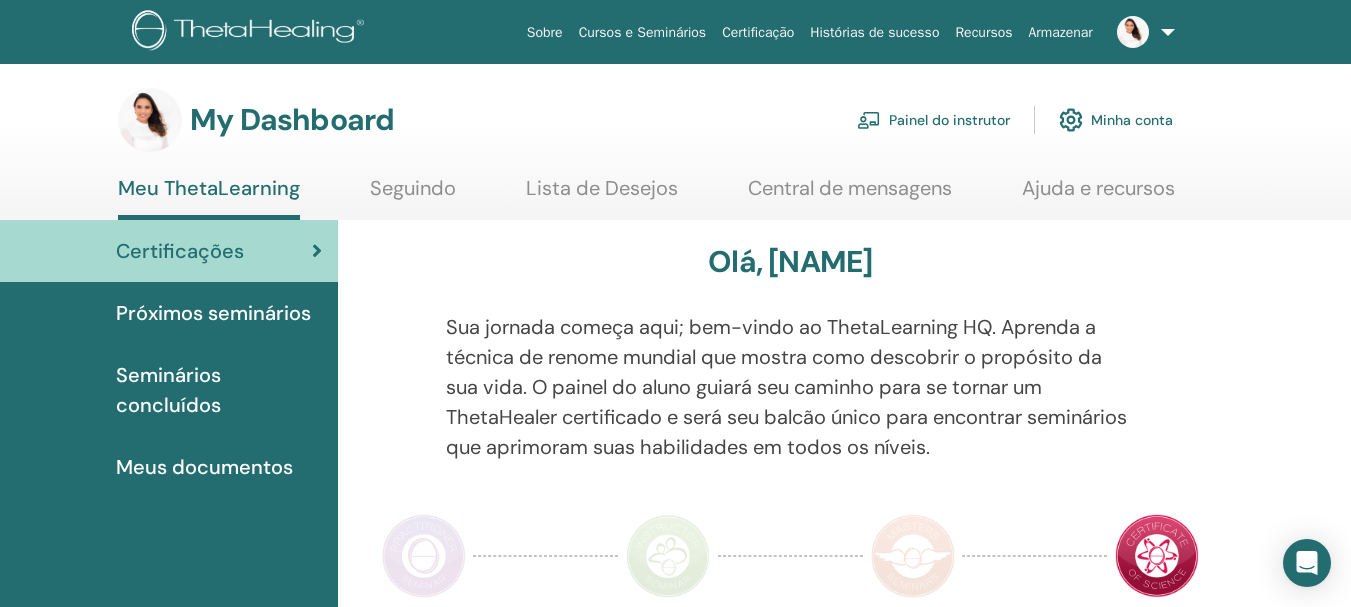 scroll, scrollTop: 0, scrollLeft: 0, axis: both 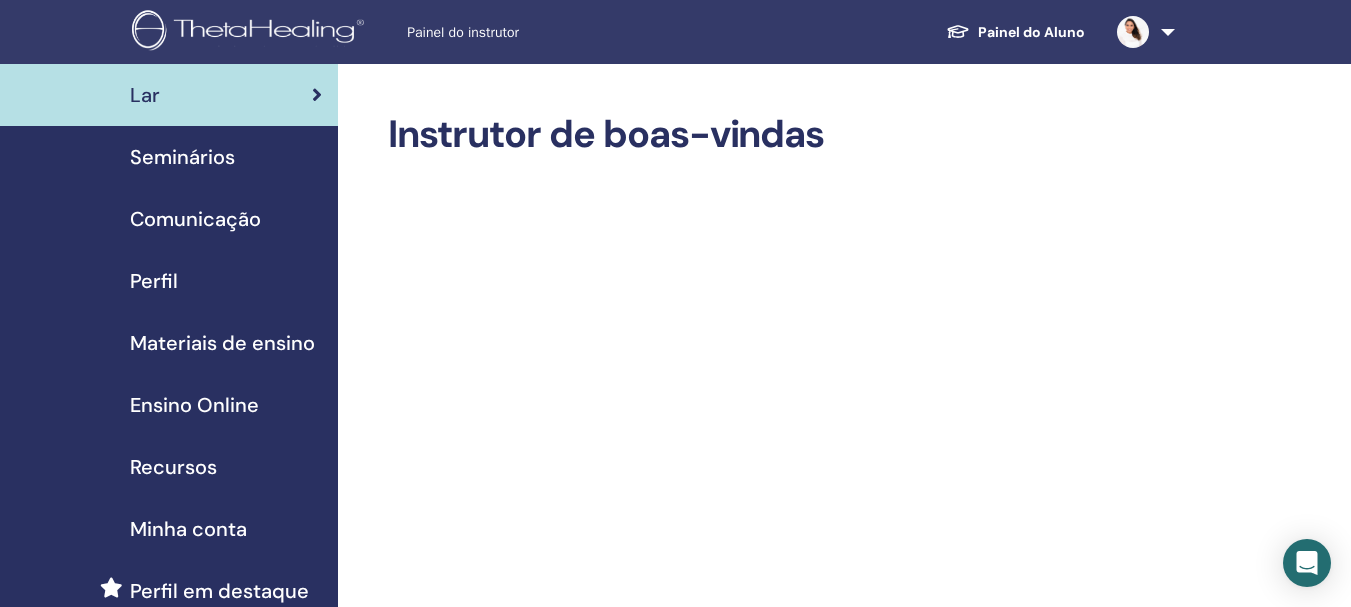 click on "Seminários" at bounding box center (182, 157) 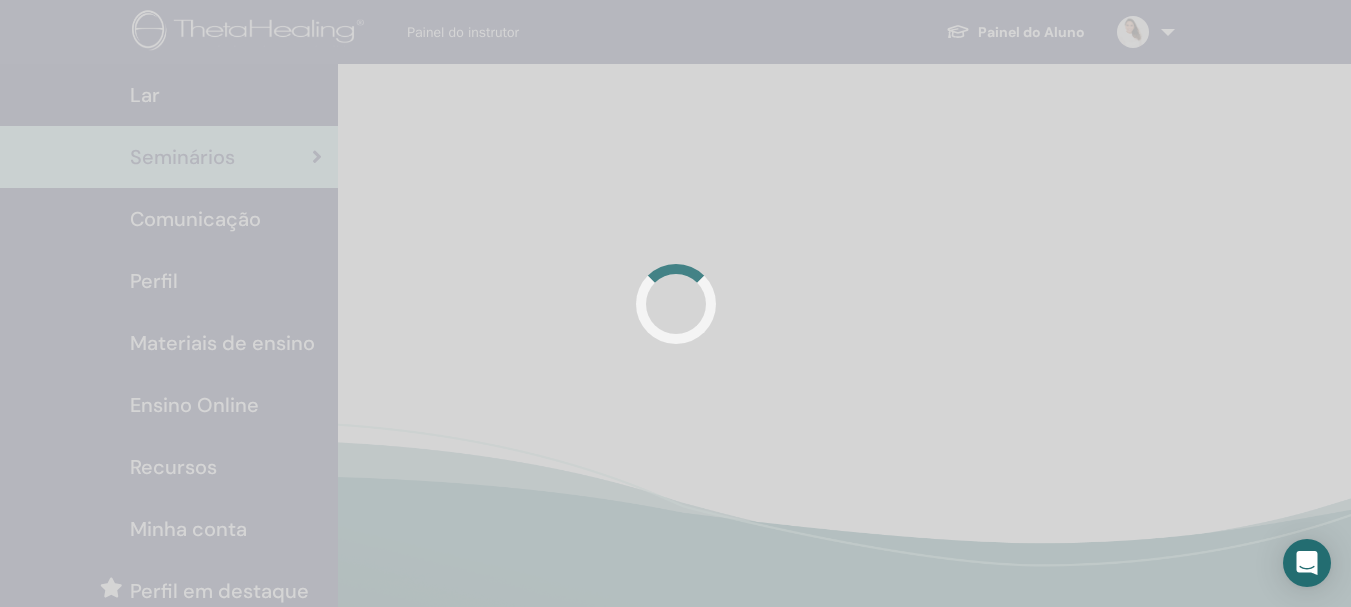 scroll, scrollTop: 0, scrollLeft: 0, axis: both 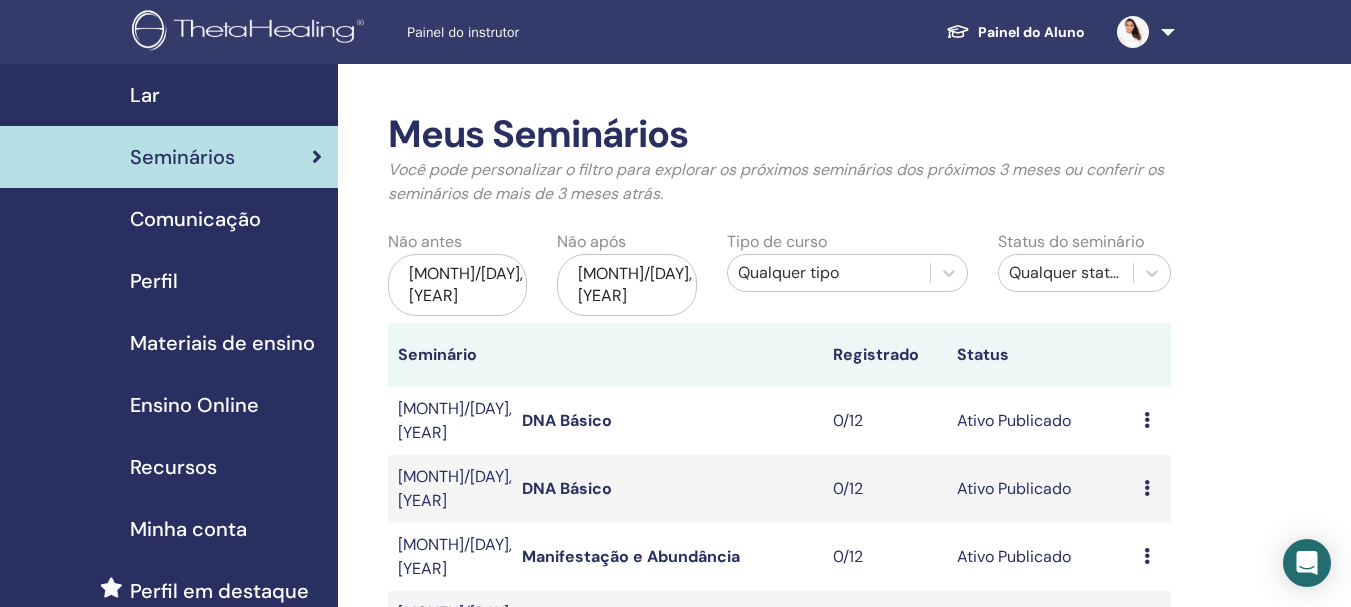 drag, startPoint x: 0, startPoint y: 0, endPoint x: 484, endPoint y: 30, distance: 484.92886 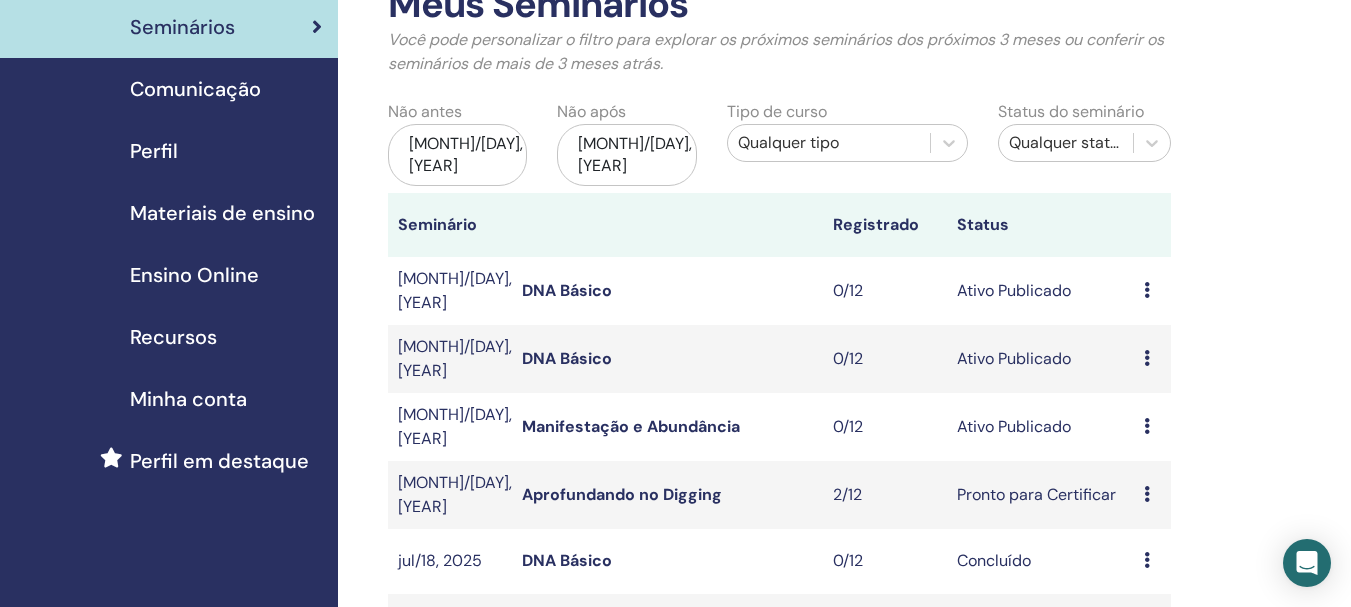 scroll, scrollTop: 300, scrollLeft: 0, axis: vertical 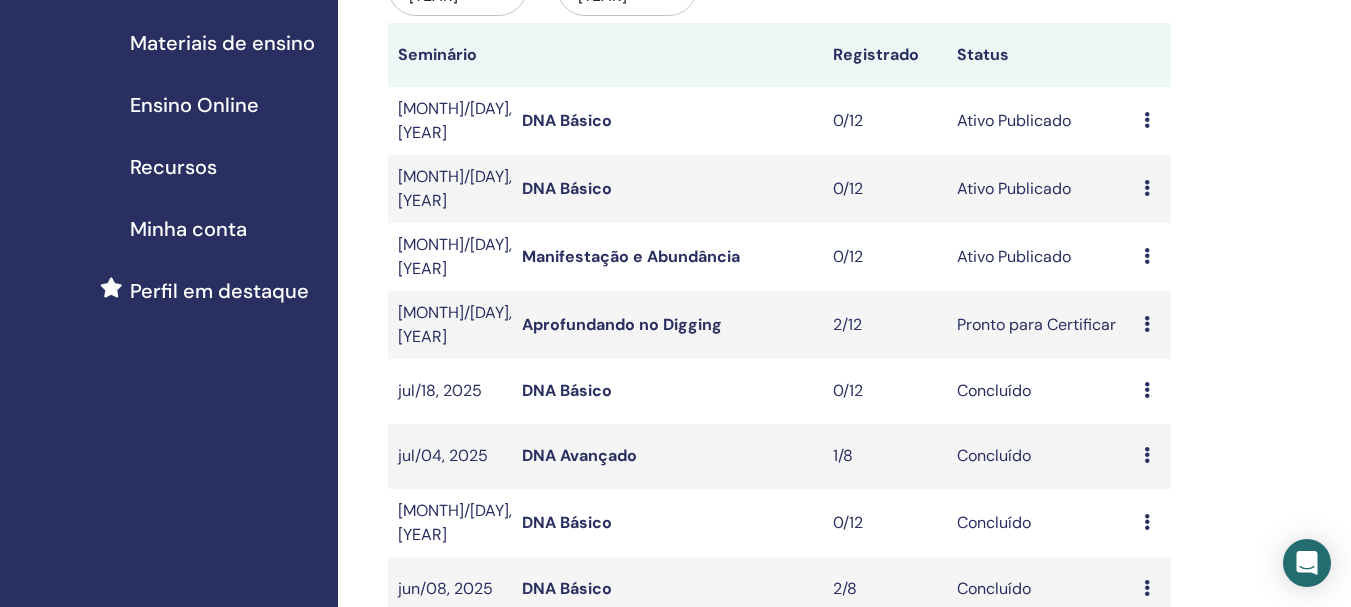 click at bounding box center [1147, 256] 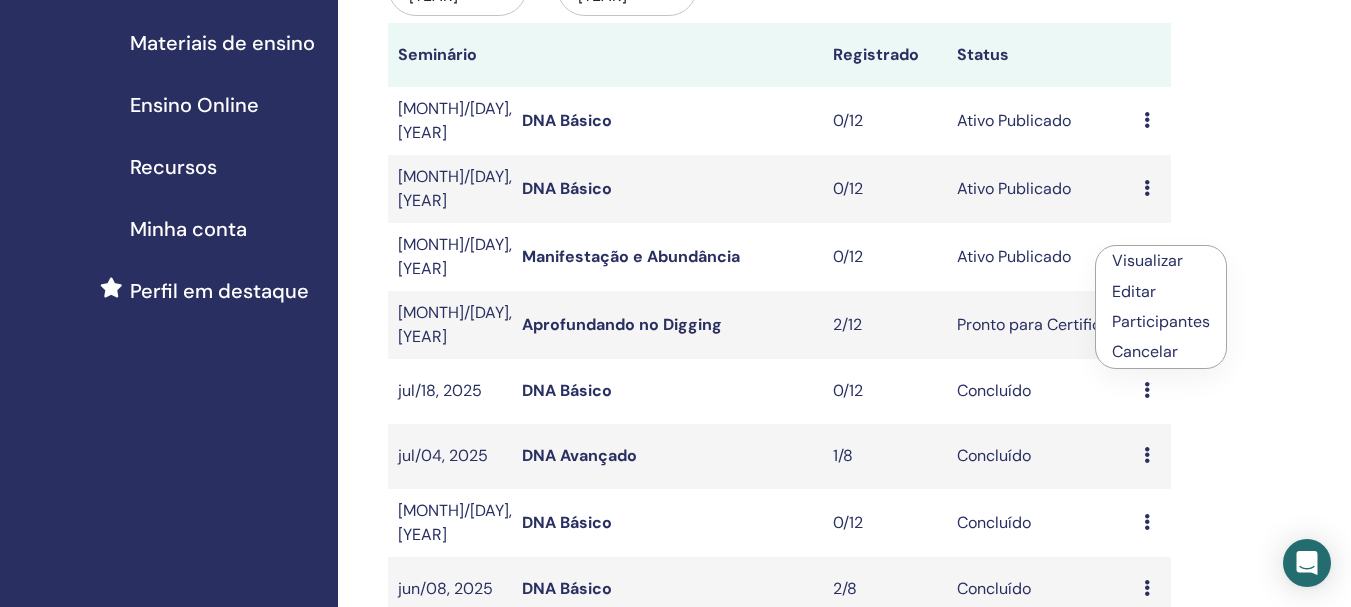 click on "Editar" at bounding box center (1134, 291) 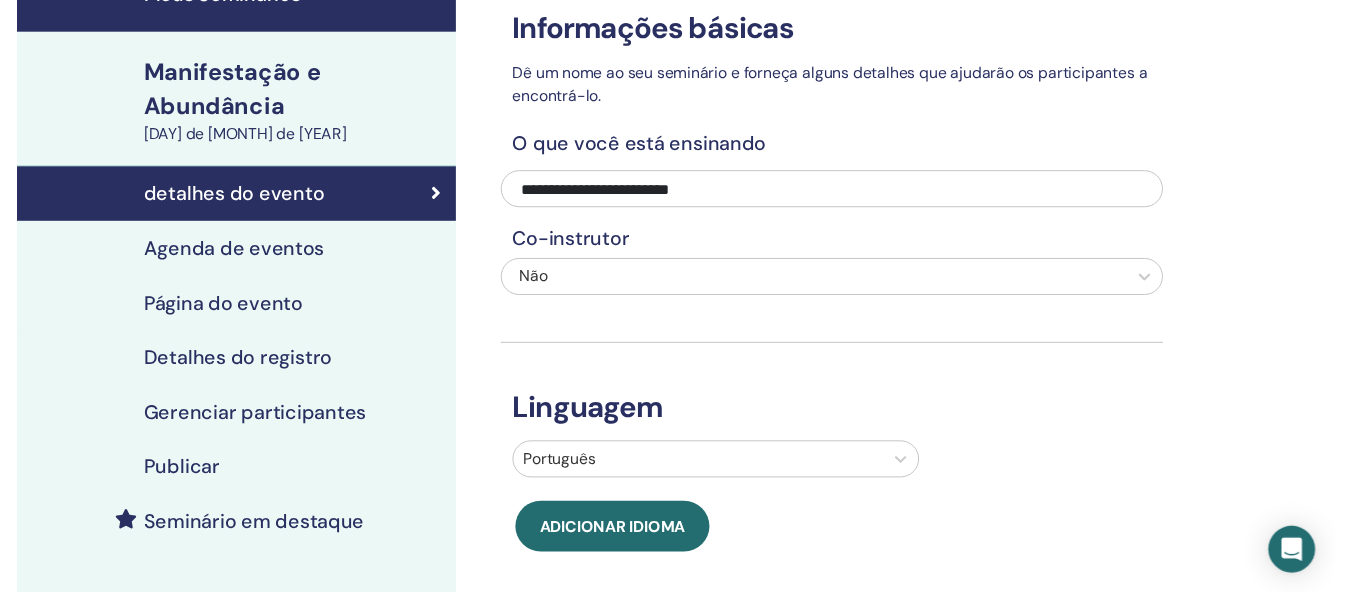 scroll, scrollTop: 100, scrollLeft: 0, axis: vertical 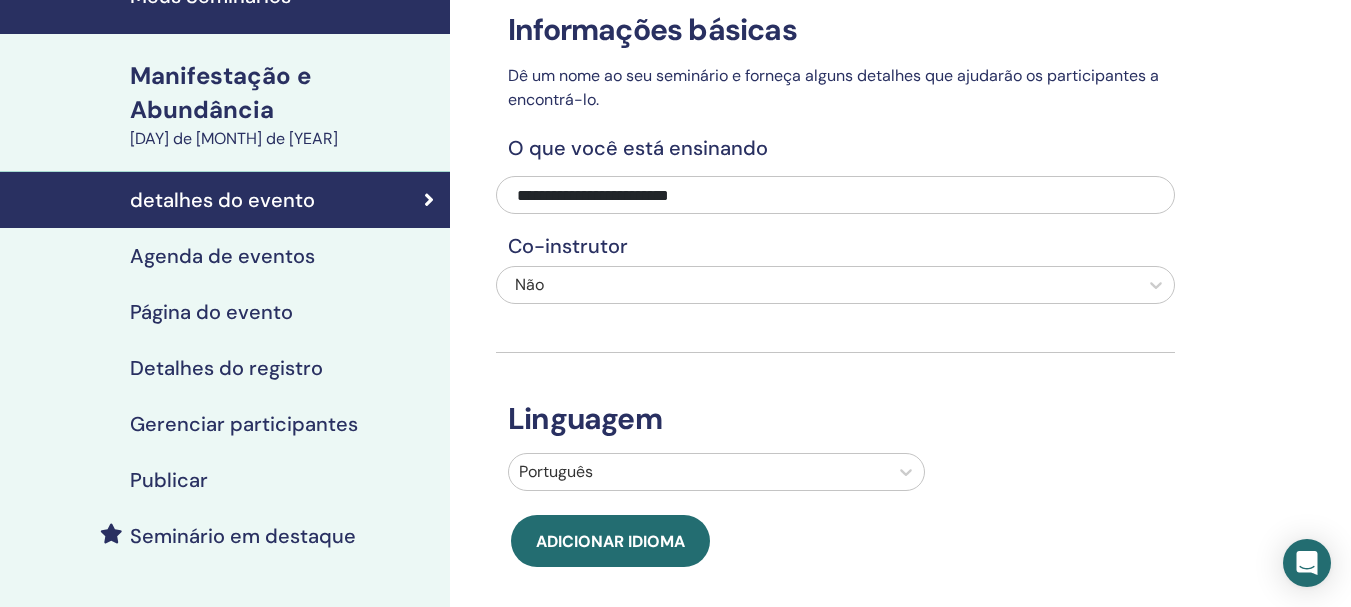 click on "Agenda de eventos" at bounding box center (222, 256) 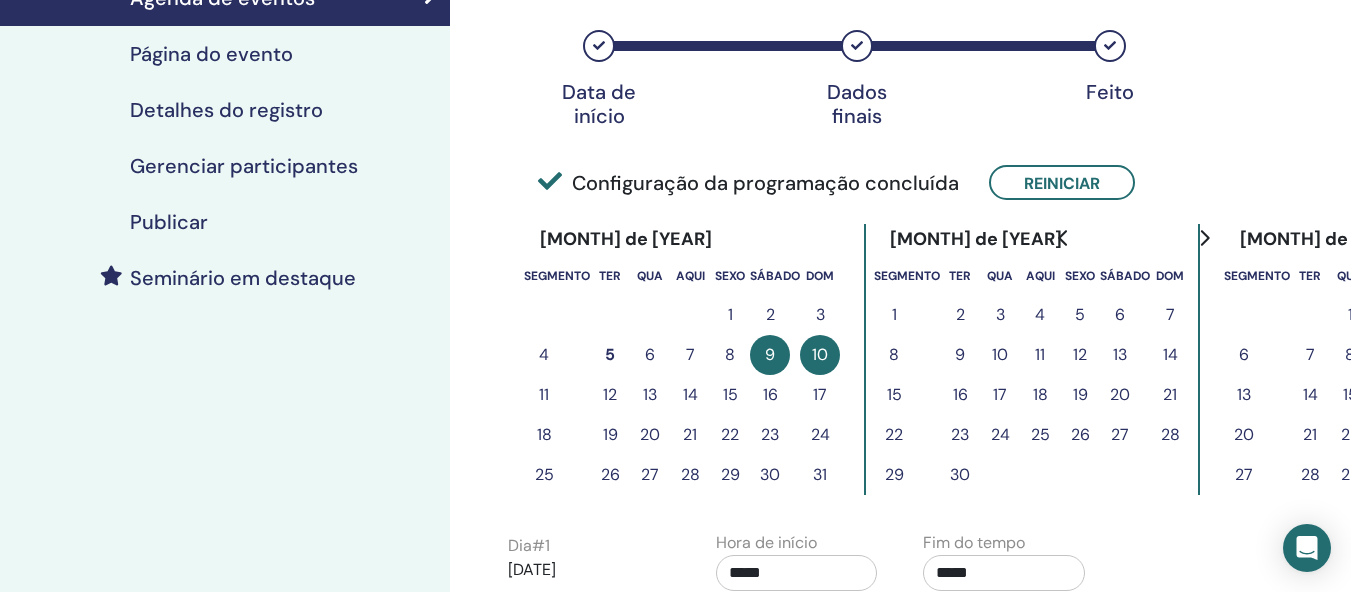 scroll, scrollTop: 400, scrollLeft: 0, axis: vertical 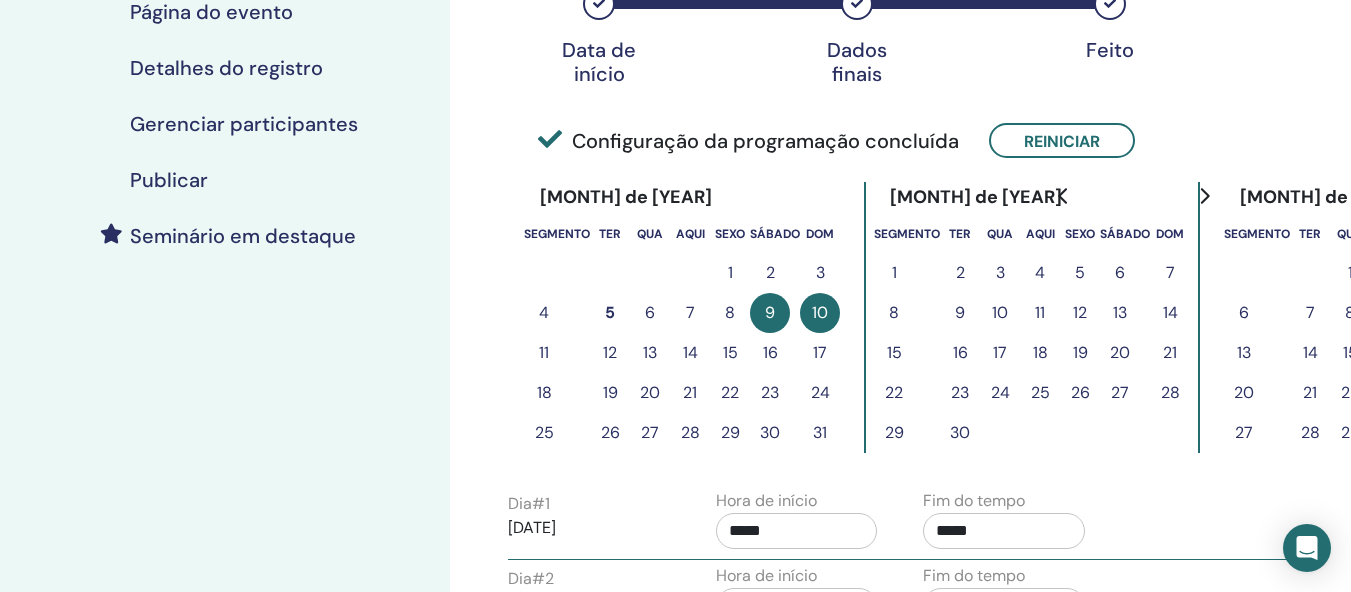 click on "8" at bounding box center [730, 313] 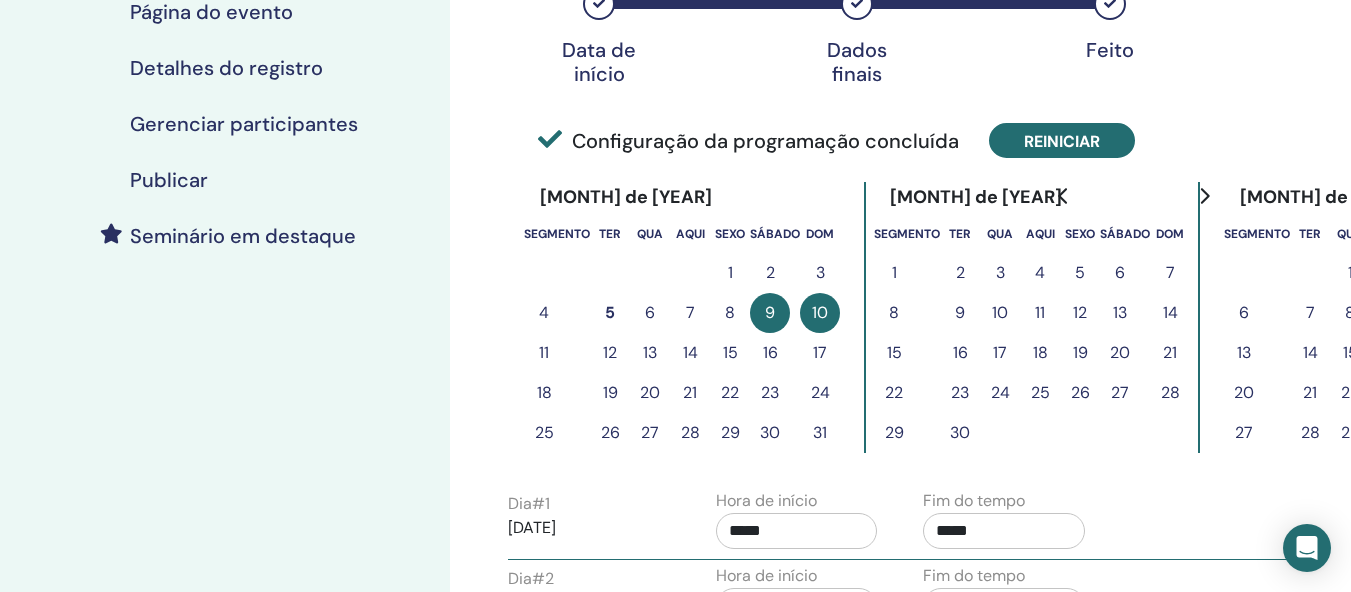 click on "Reiniciar" at bounding box center (1062, 140) 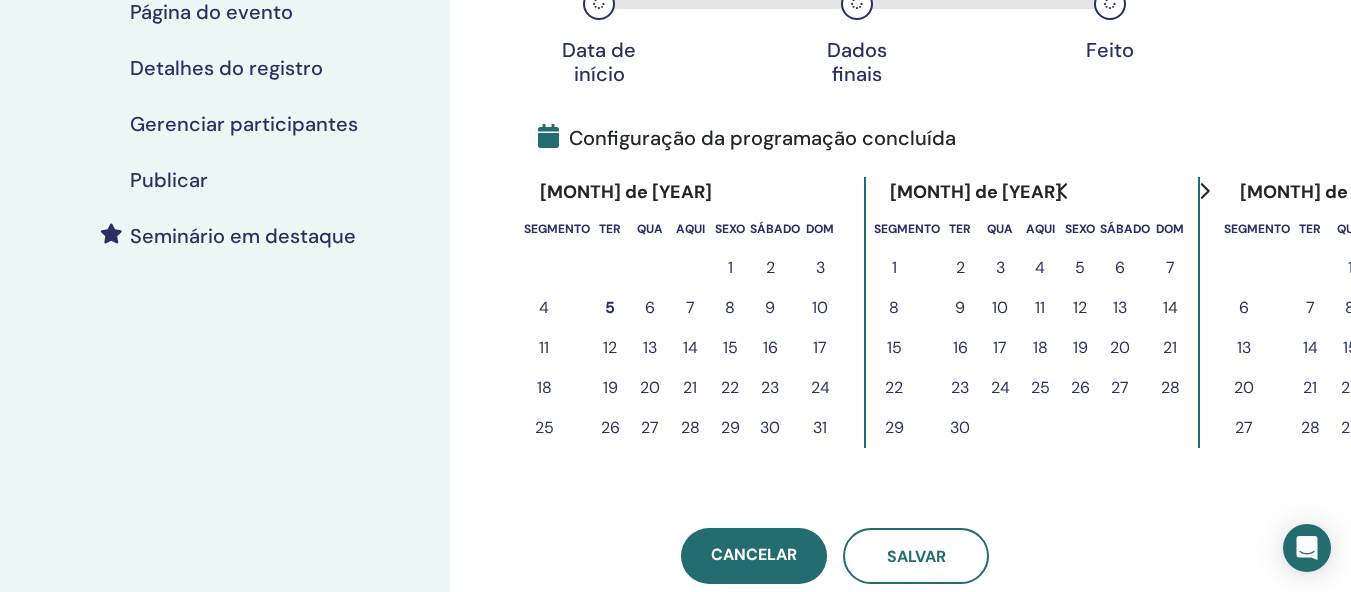 click on "8" at bounding box center (730, 307) 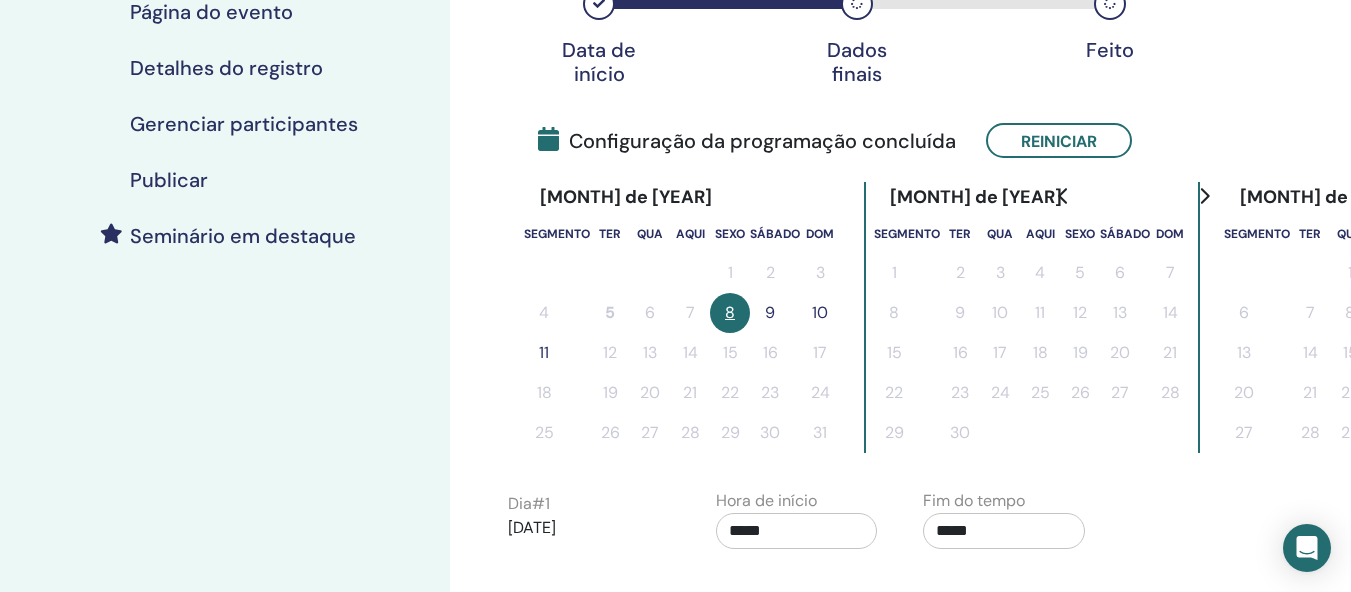 click on "10" at bounding box center [820, 312] 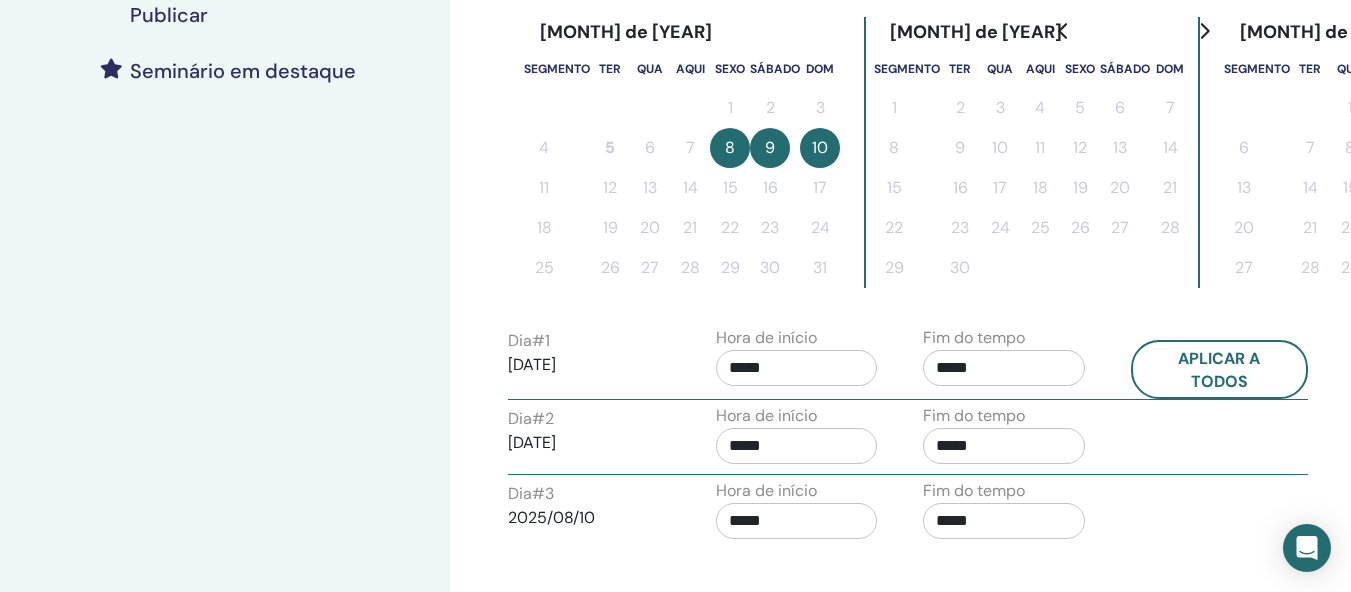 scroll, scrollTop: 600, scrollLeft: 0, axis: vertical 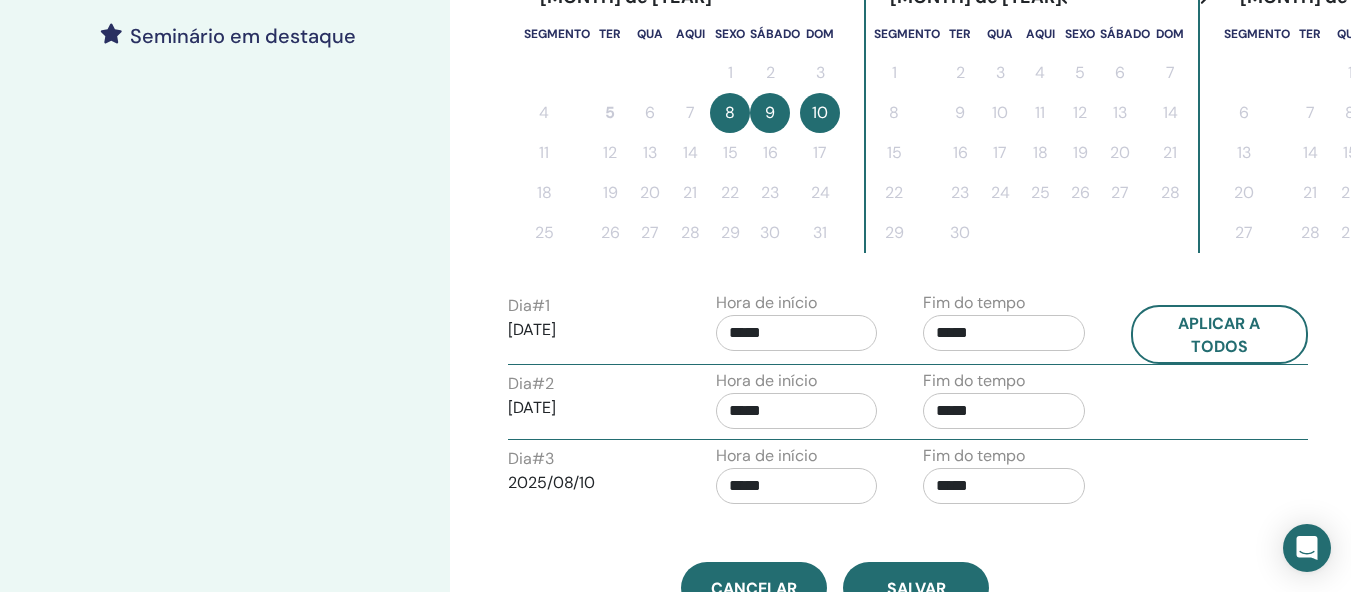 click on "*****" at bounding box center (797, 333) 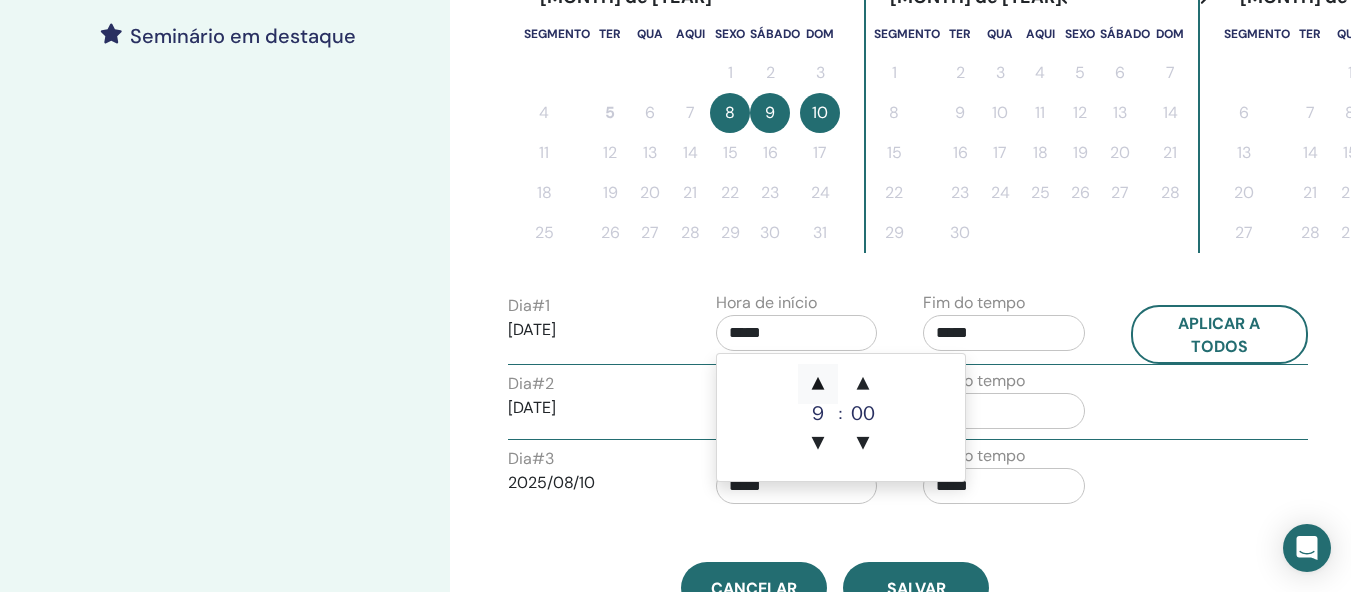 click on "▲" at bounding box center [818, 384] 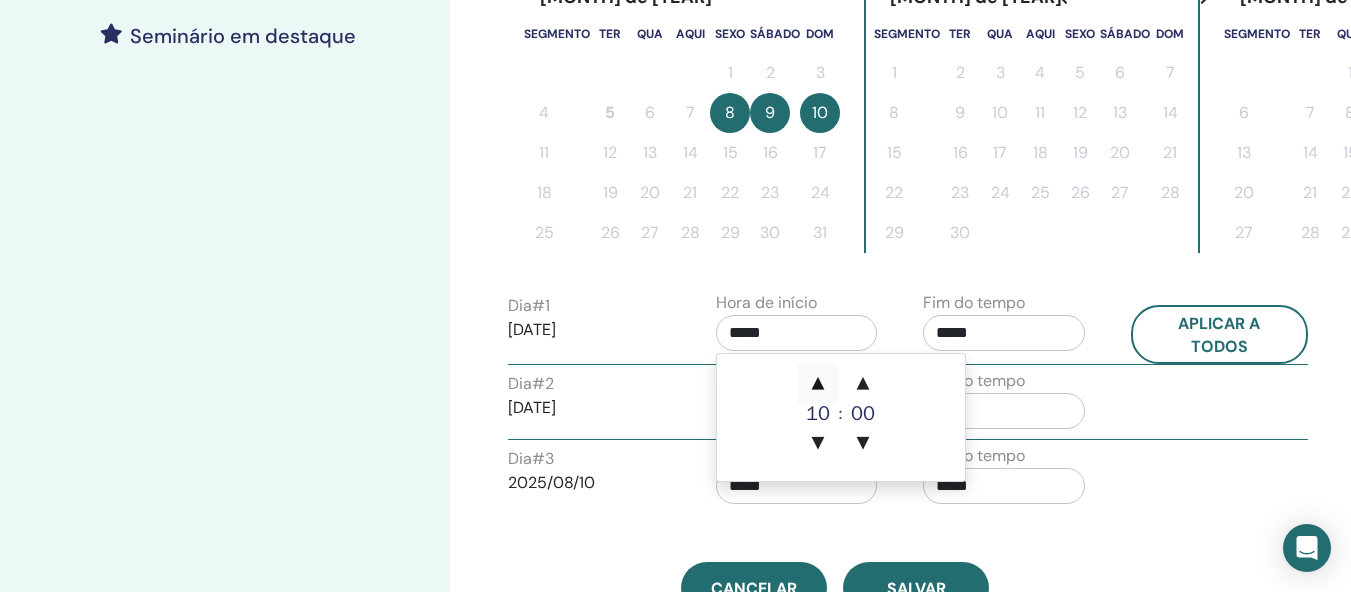 click on "▲" at bounding box center (818, 384) 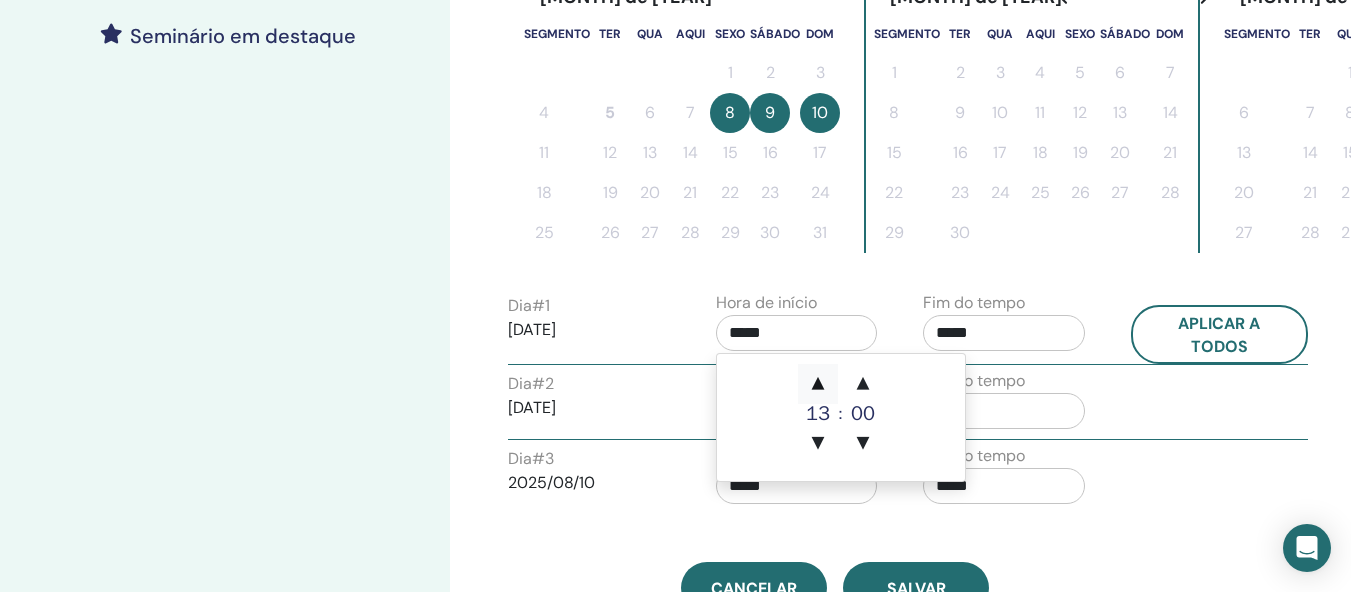 click on "▲" at bounding box center (818, 384) 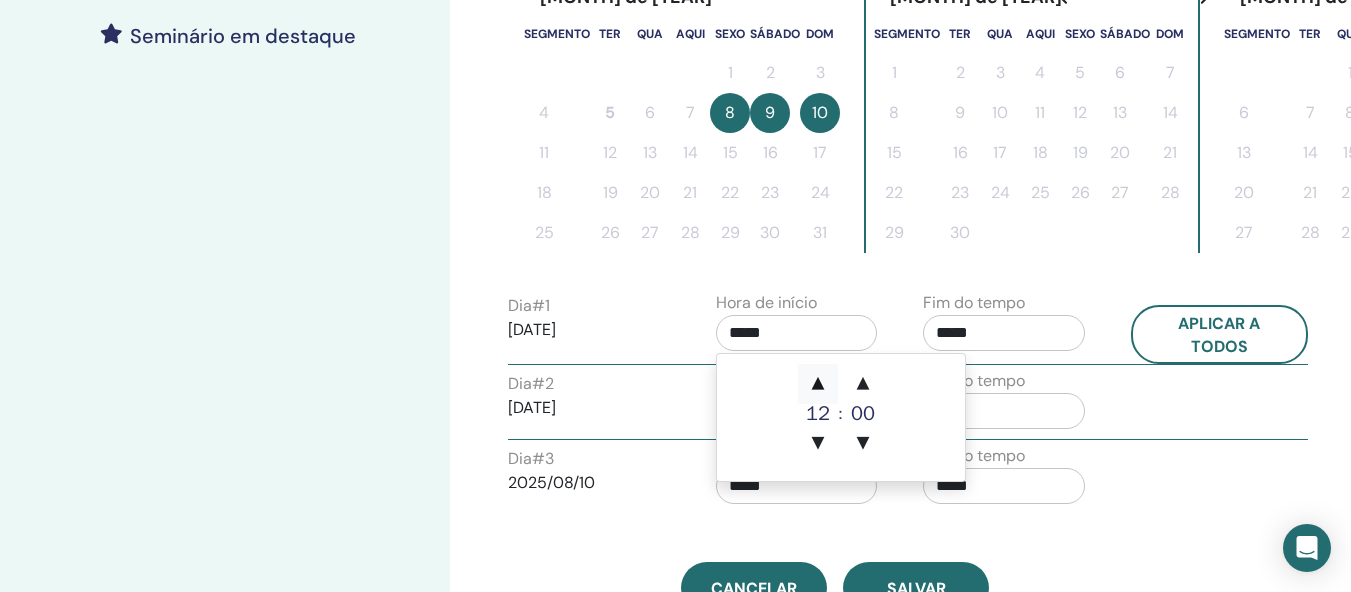 click on "▲" at bounding box center (818, 384) 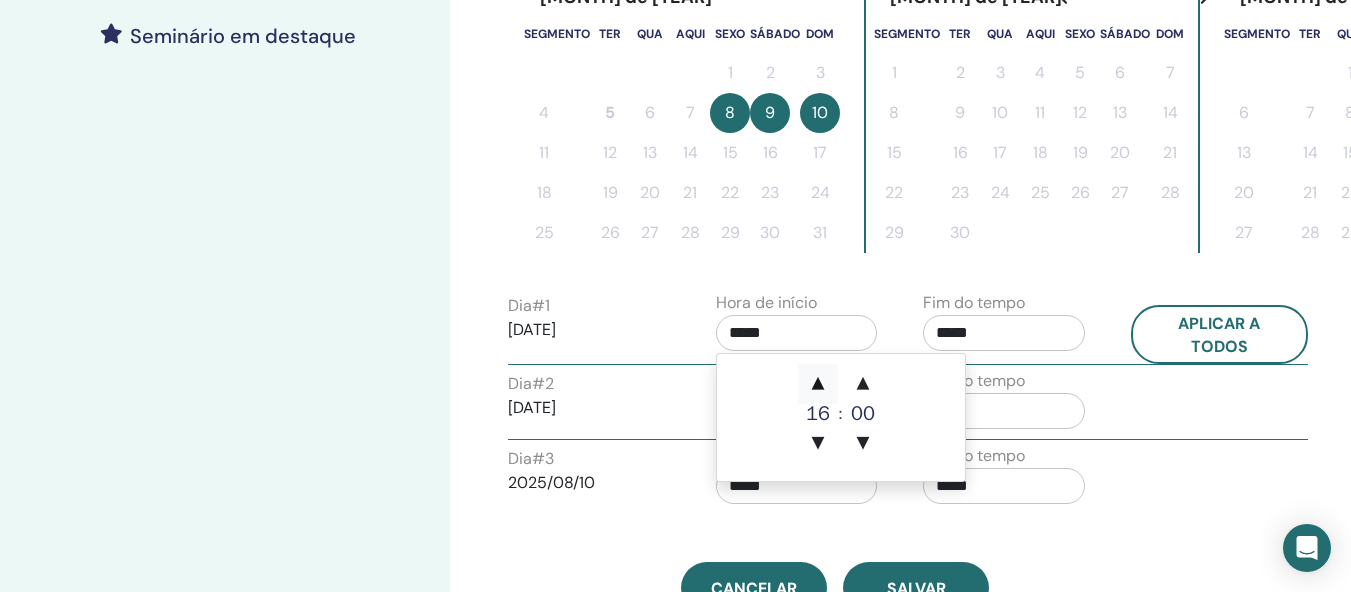 click on "▲" at bounding box center [818, 384] 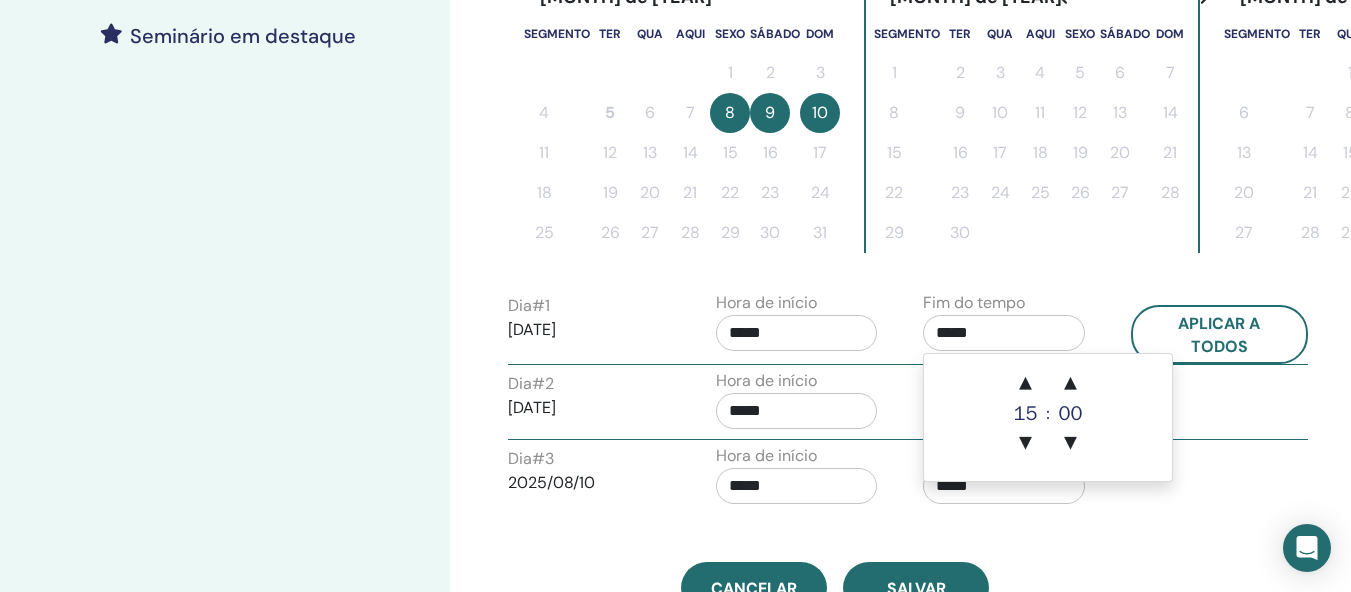 click on "*****" at bounding box center (1004, 333) 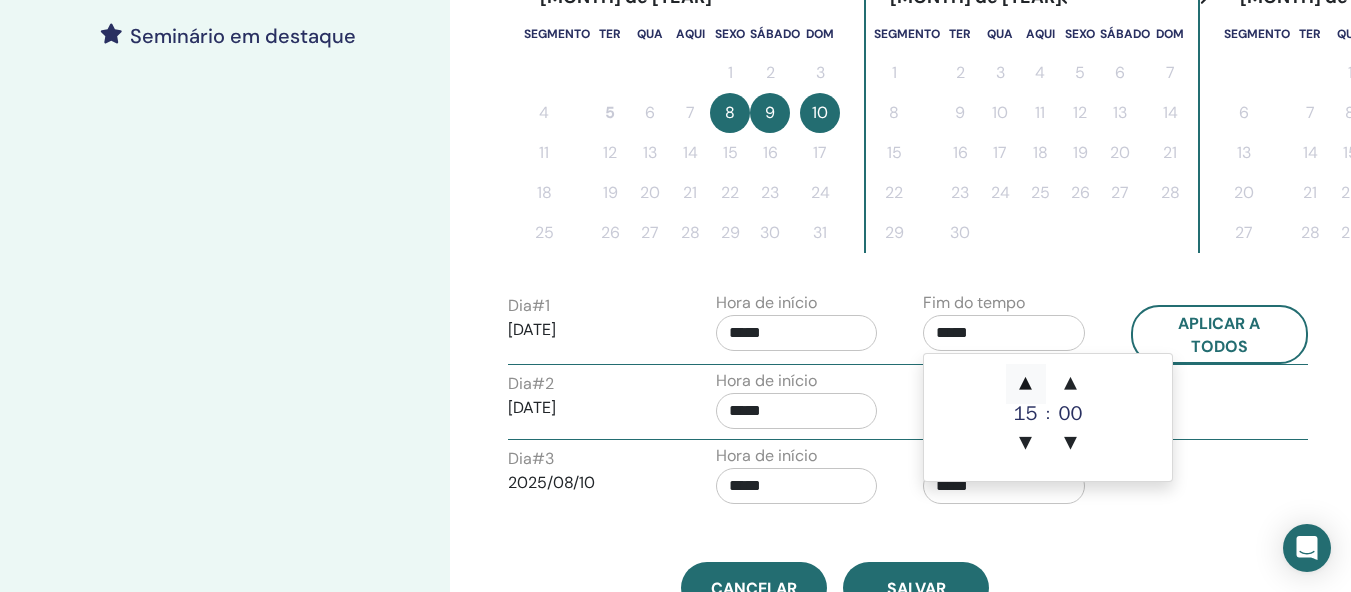 click on "▲" at bounding box center (1026, 384) 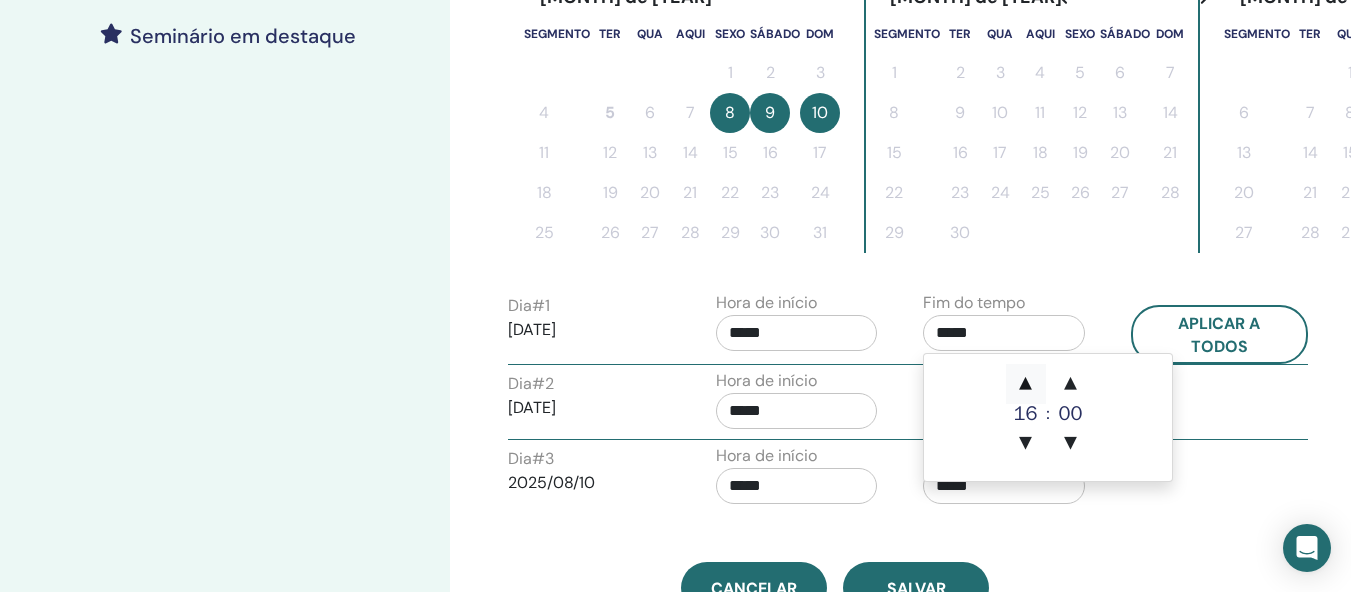 click on "▲" at bounding box center [1026, 384] 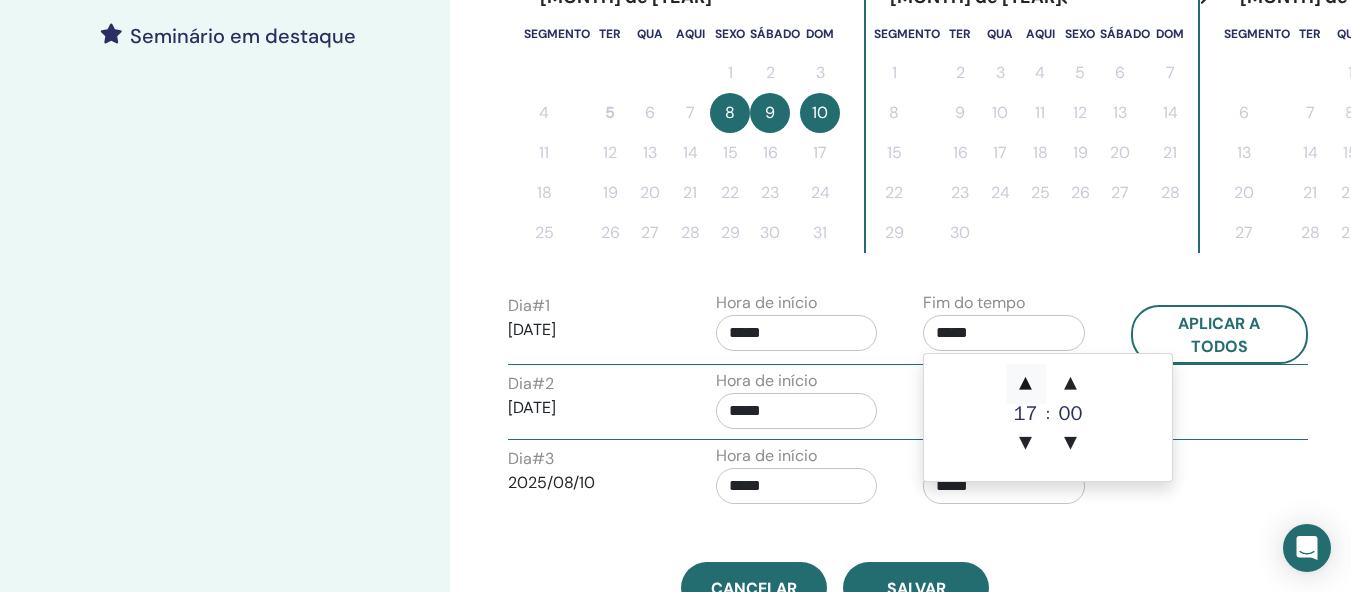 click on "▲" at bounding box center [1026, 384] 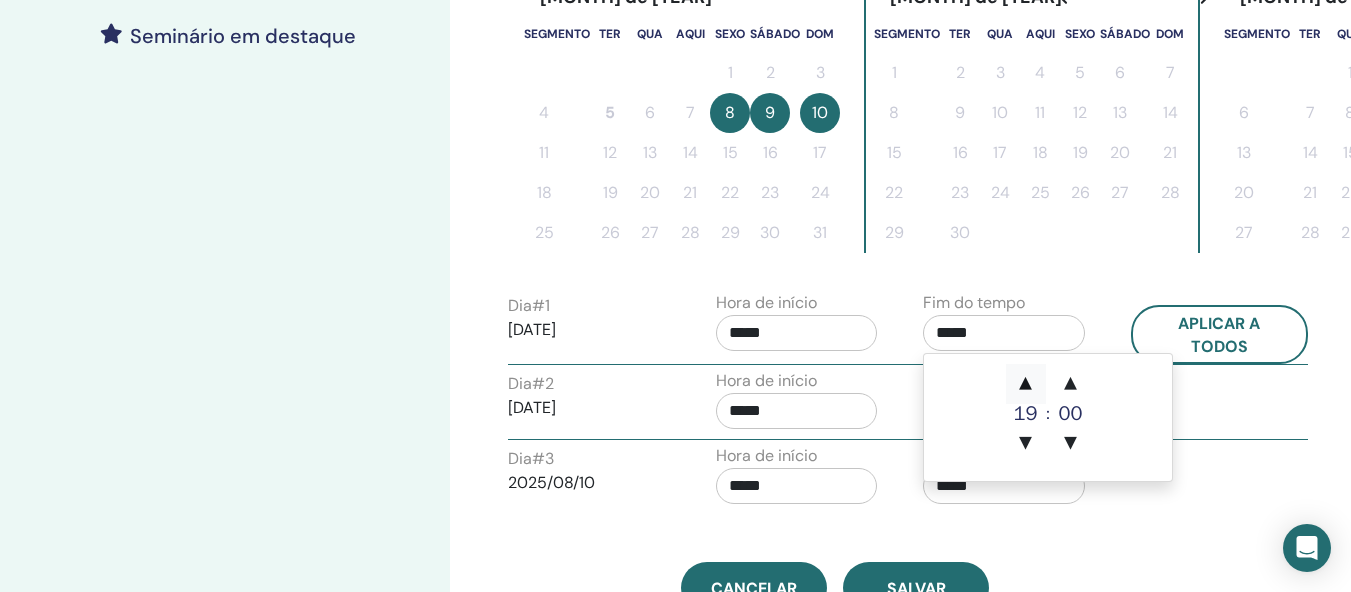click on "▲" at bounding box center (1026, 384) 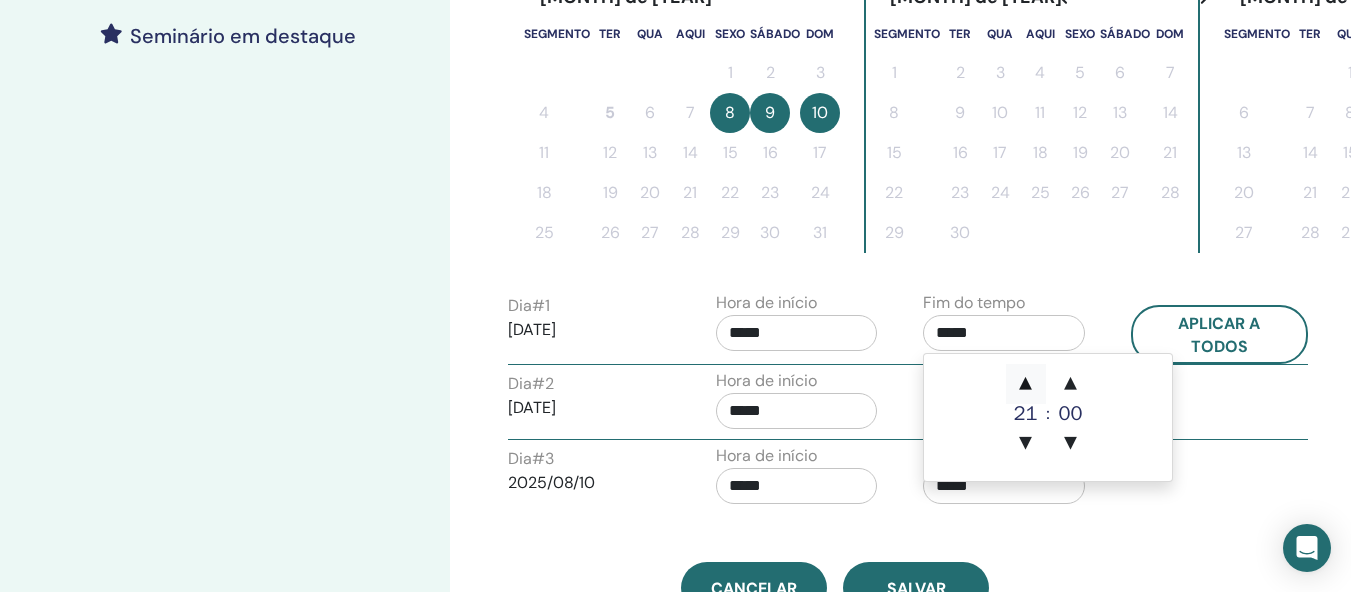 click on "▲" at bounding box center (1026, 384) 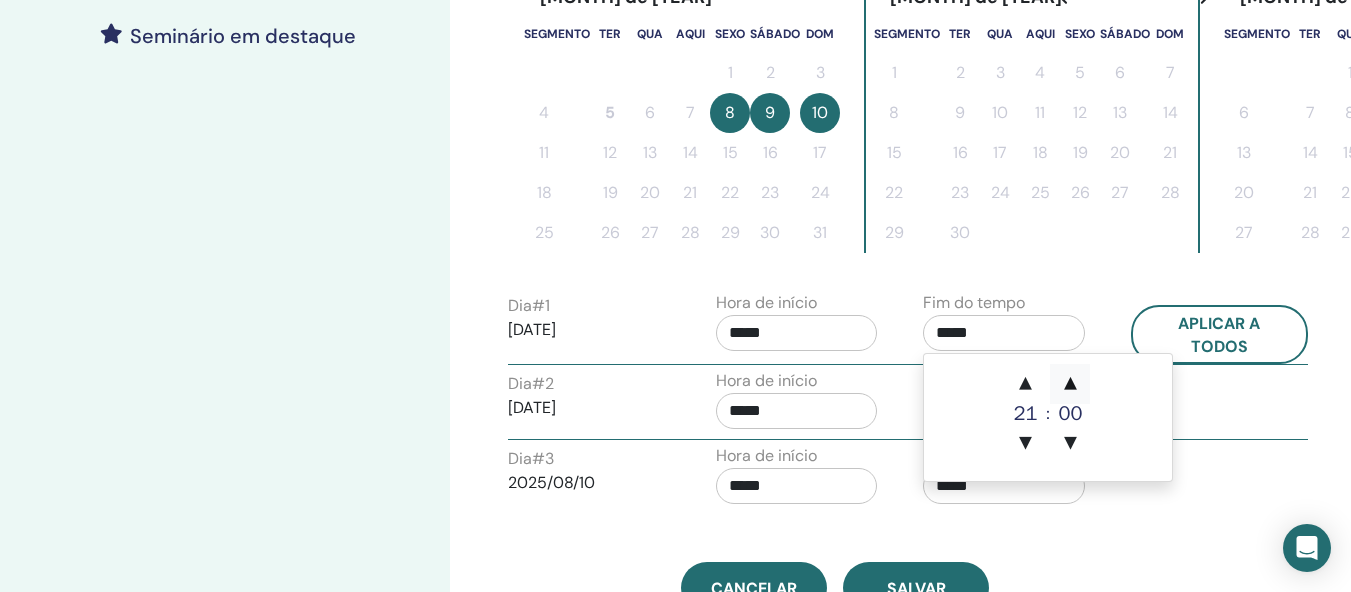 click on "▲" at bounding box center (1070, 384) 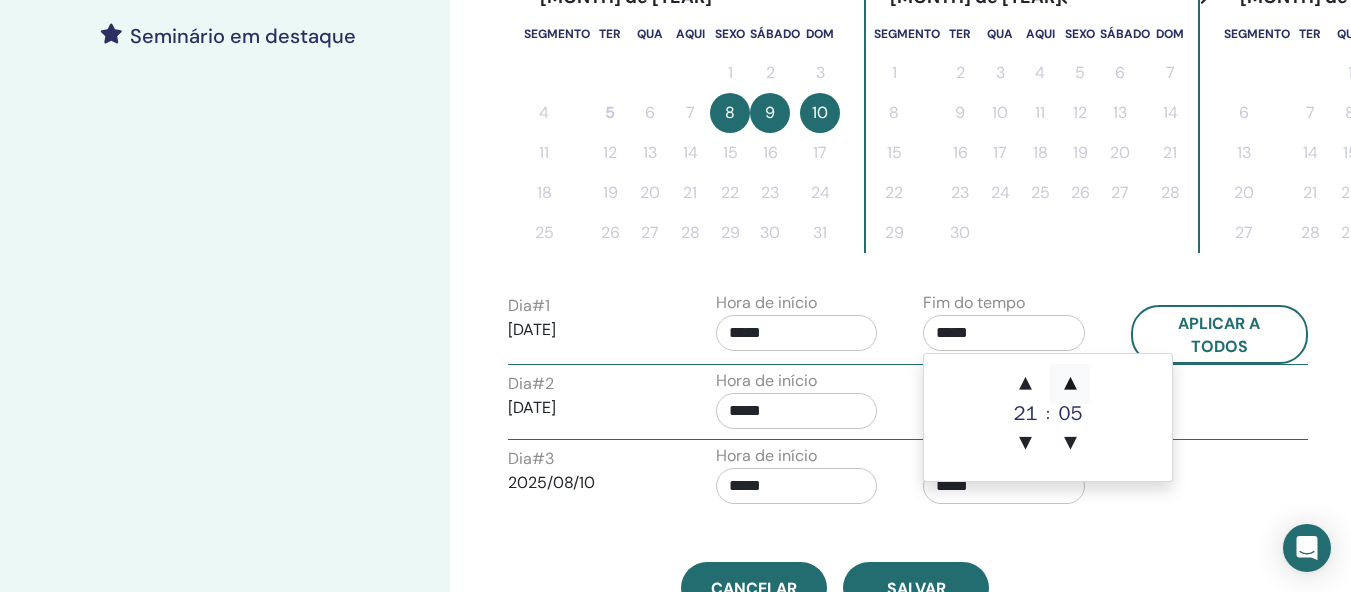 click on "▲" at bounding box center [1070, 384] 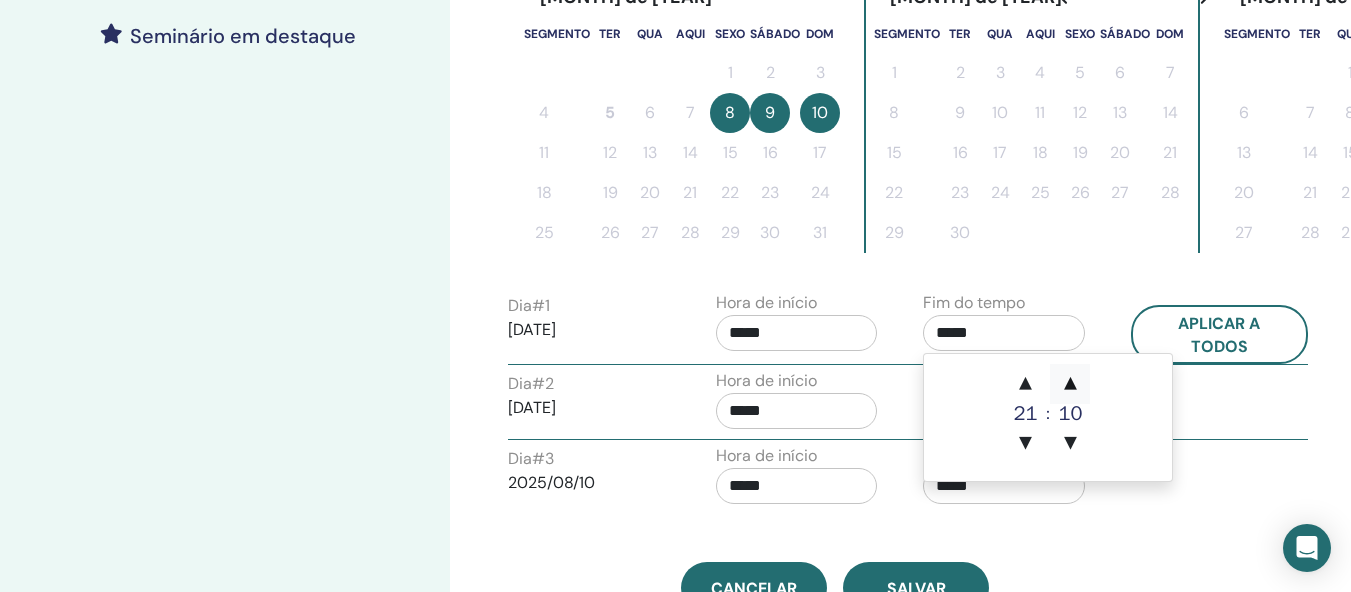 click on "▲" at bounding box center [1070, 384] 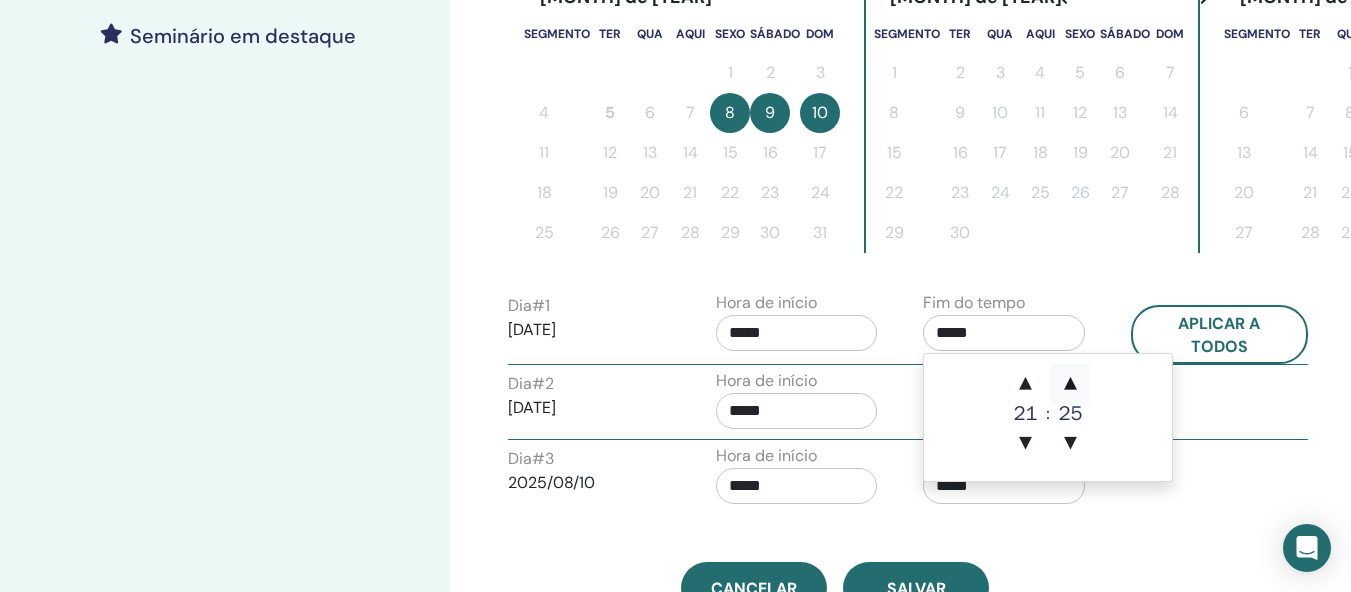 click on "▲" at bounding box center (1070, 384) 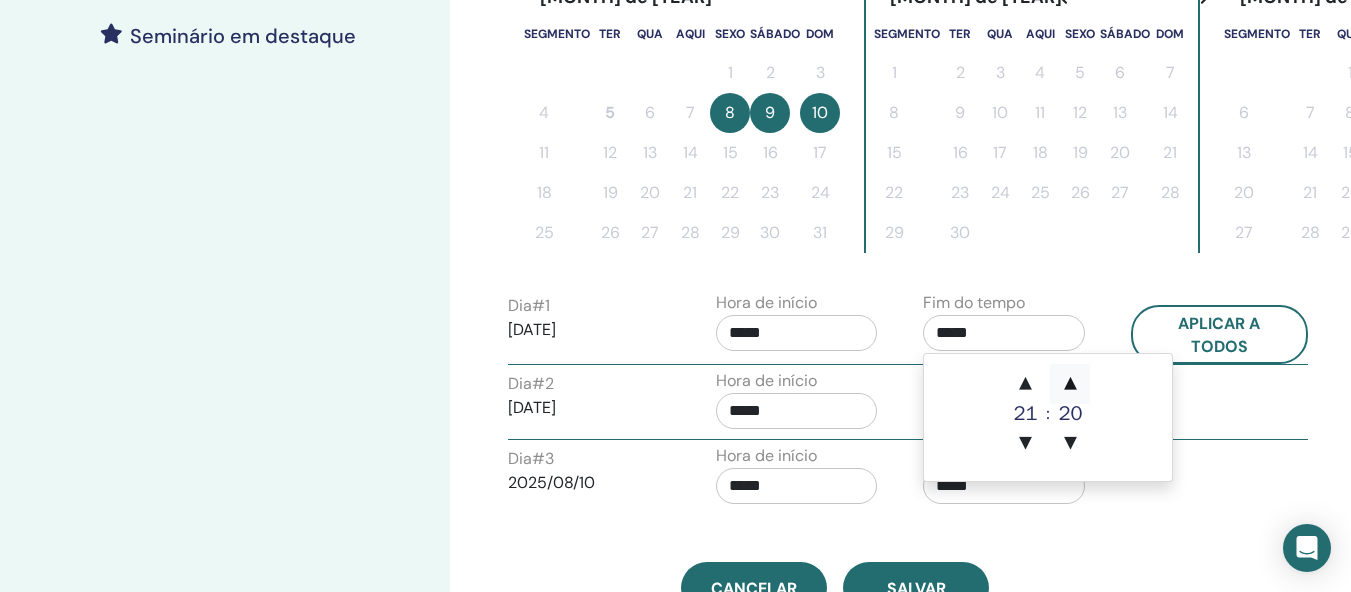 click on "▲" at bounding box center [1070, 384] 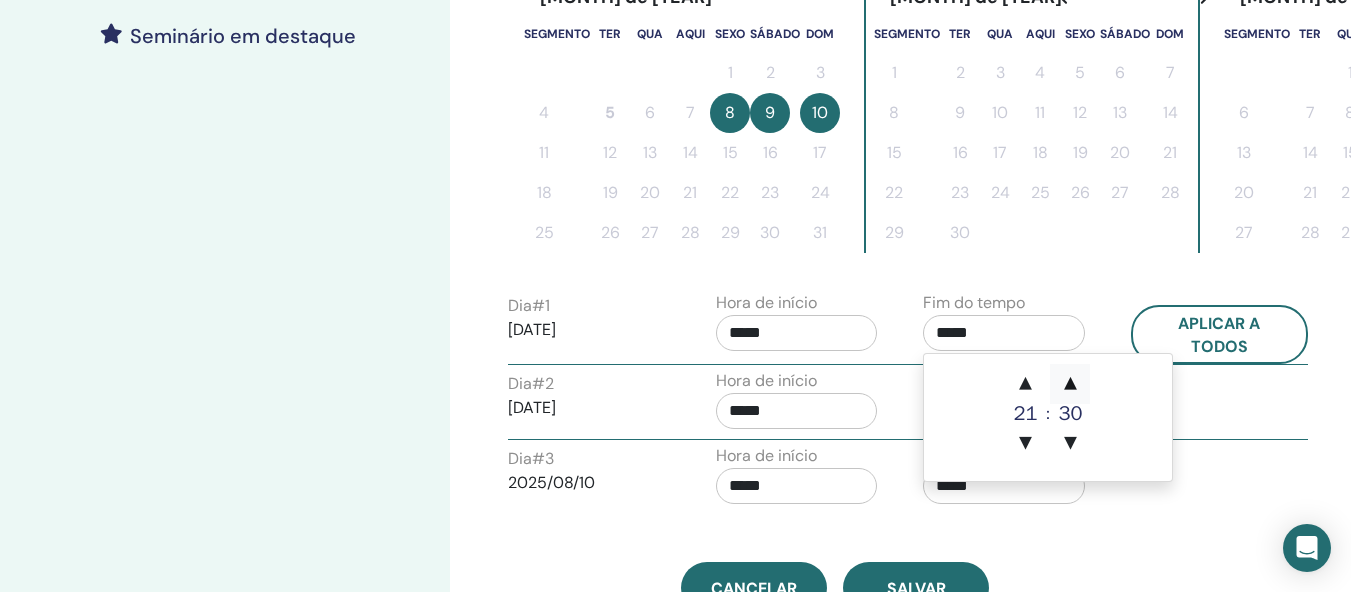 click on "▲" at bounding box center [1070, 384] 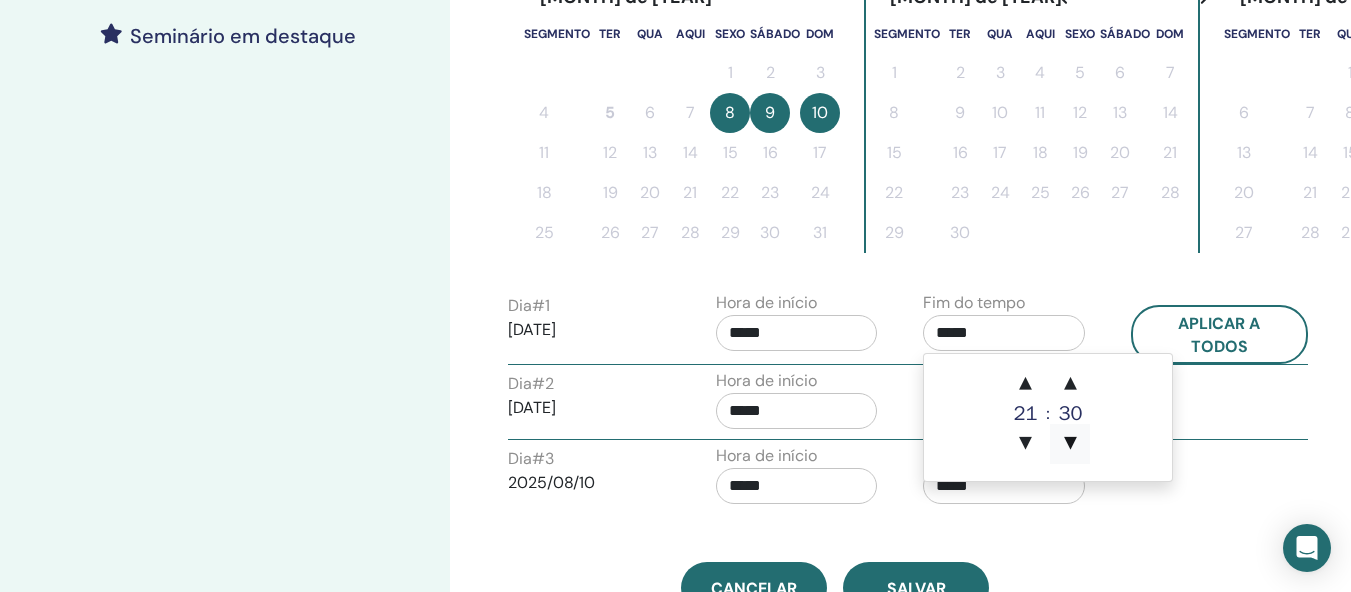 click on "▼" at bounding box center (1070, 444) 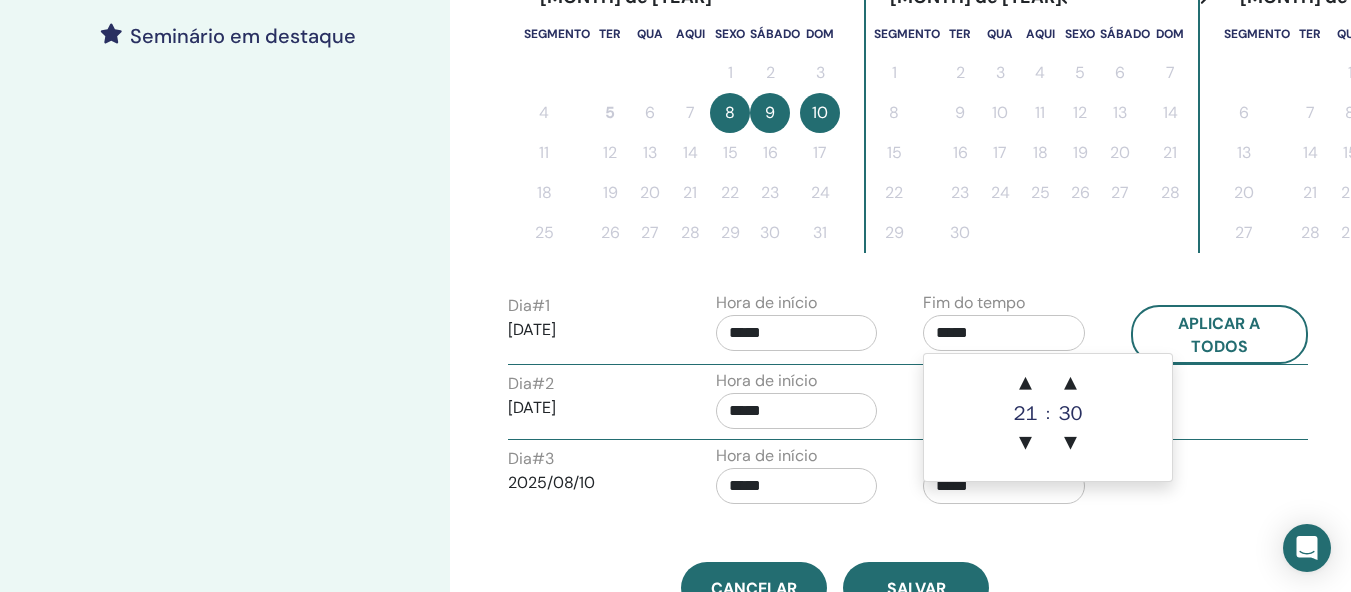 click on "*****" at bounding box center (797, 333) 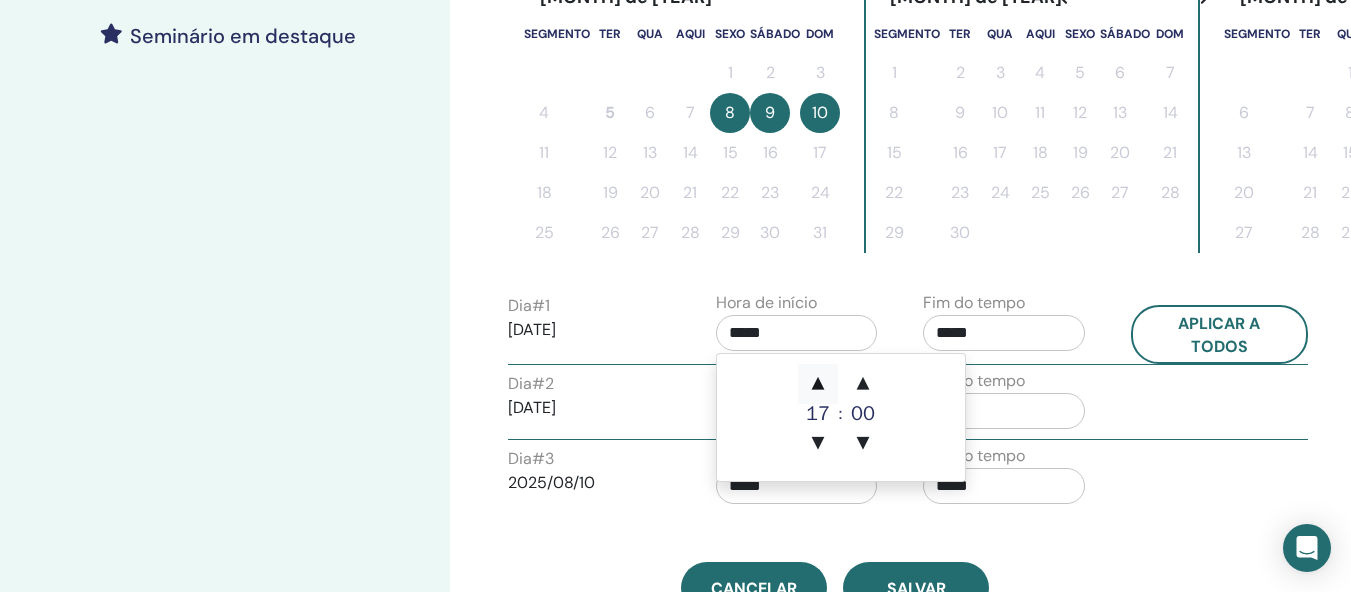 click on "▲" at bounding box center (818, 384) 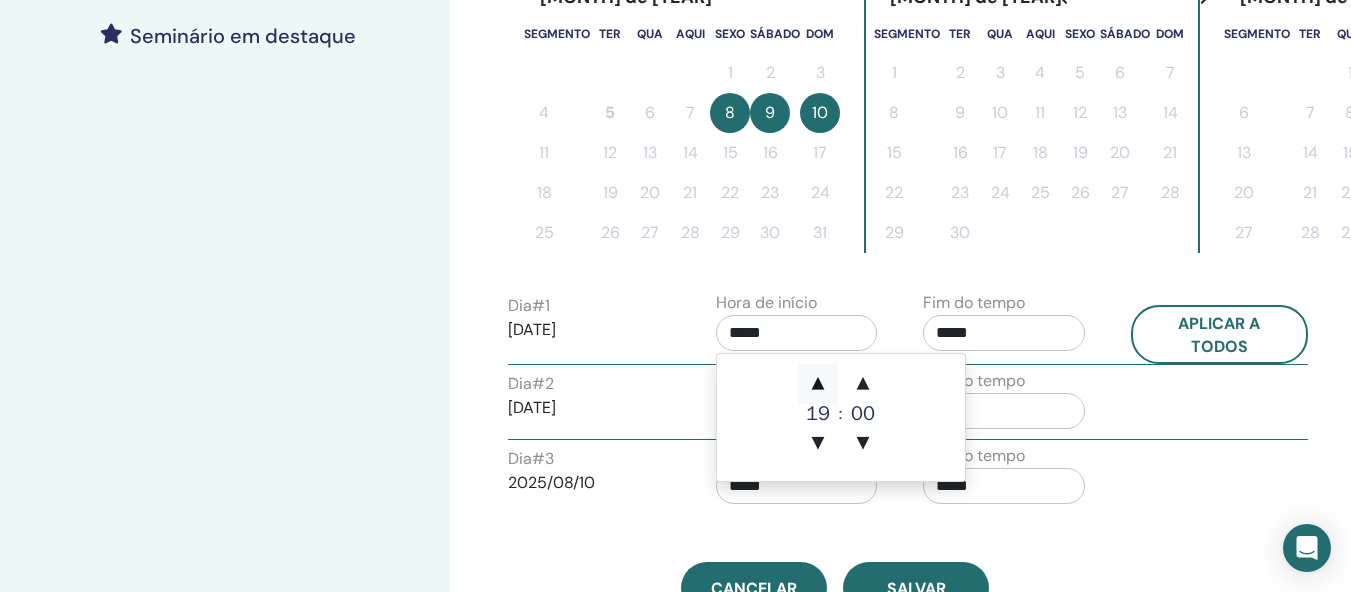 click on "▲" at bounding box center [818, 384] 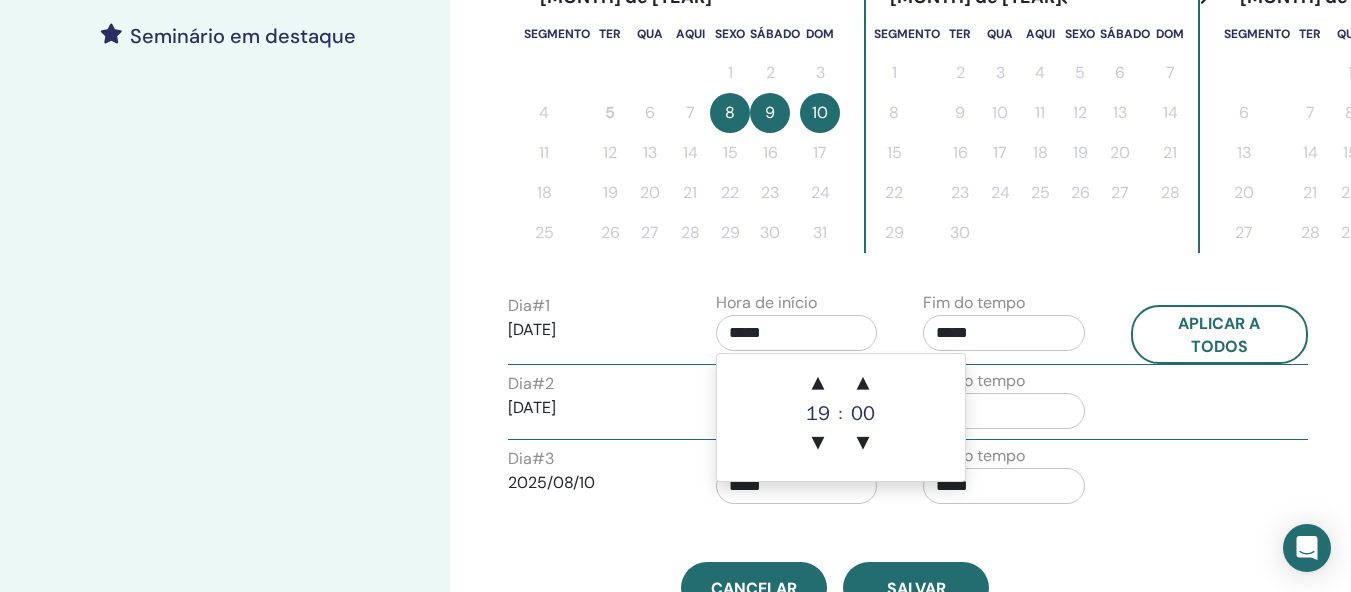 click on "Dia  #  2 09/08/2025 Hora de início ***** Fim do tempo *****" at bounding box center (908, 404) 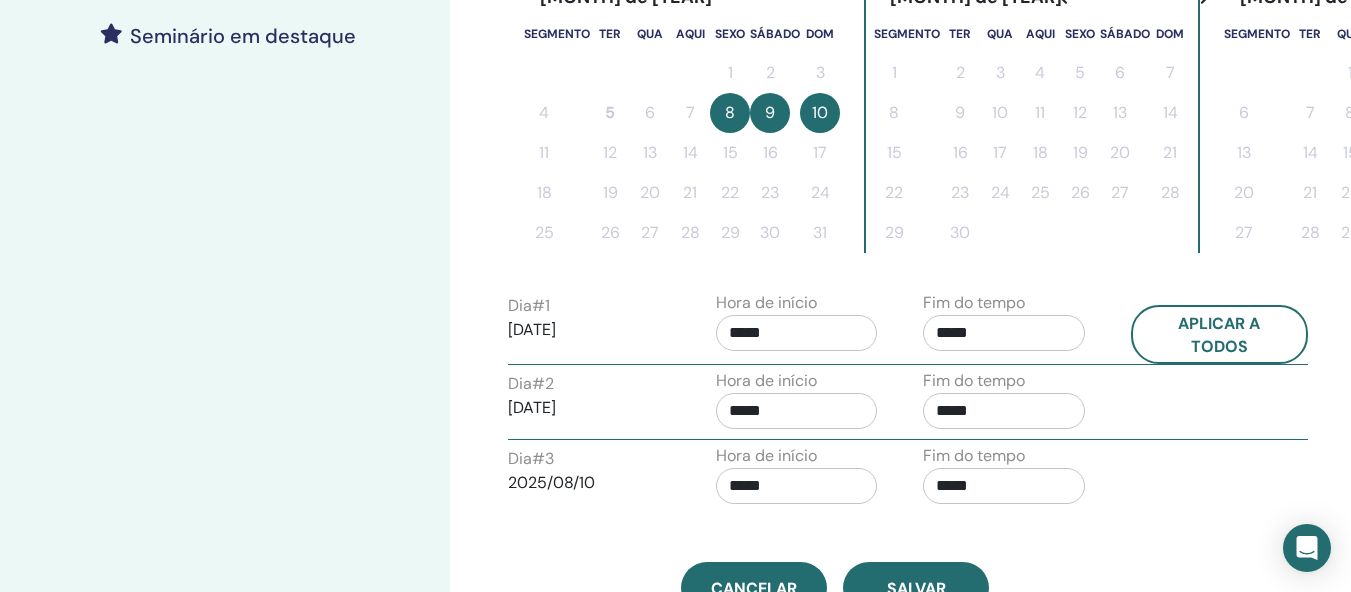click on "*****" at bounding box center (797, 411) 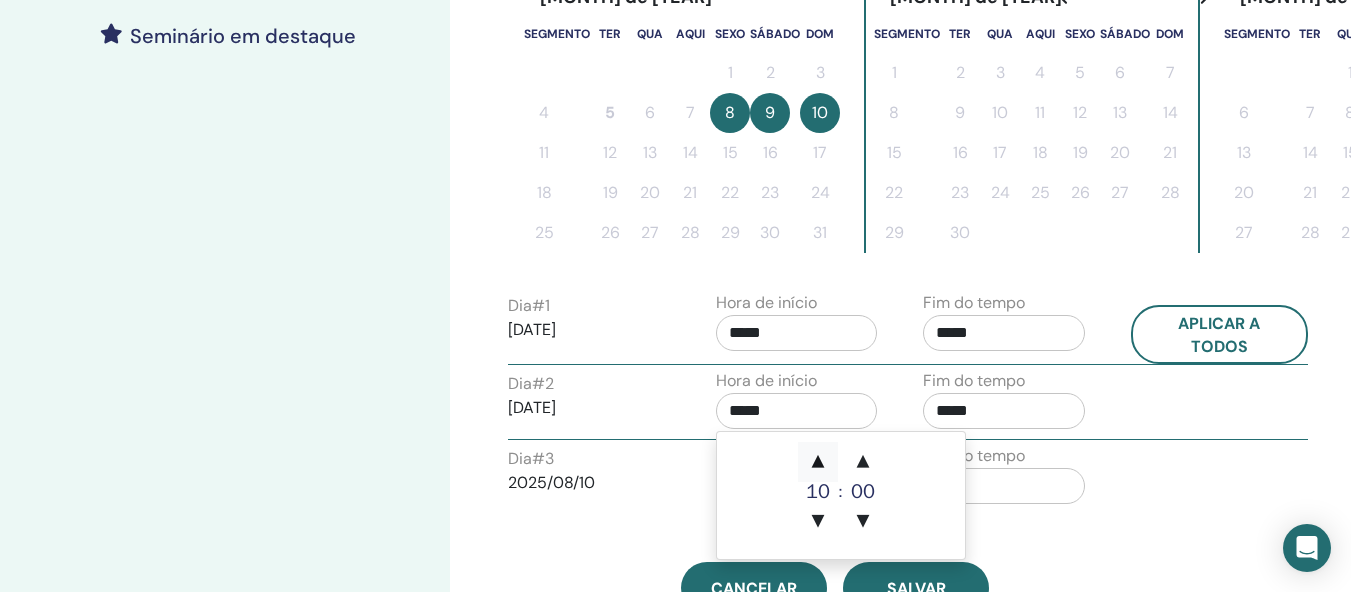 click on "▲" at bounding box center [818, 462] 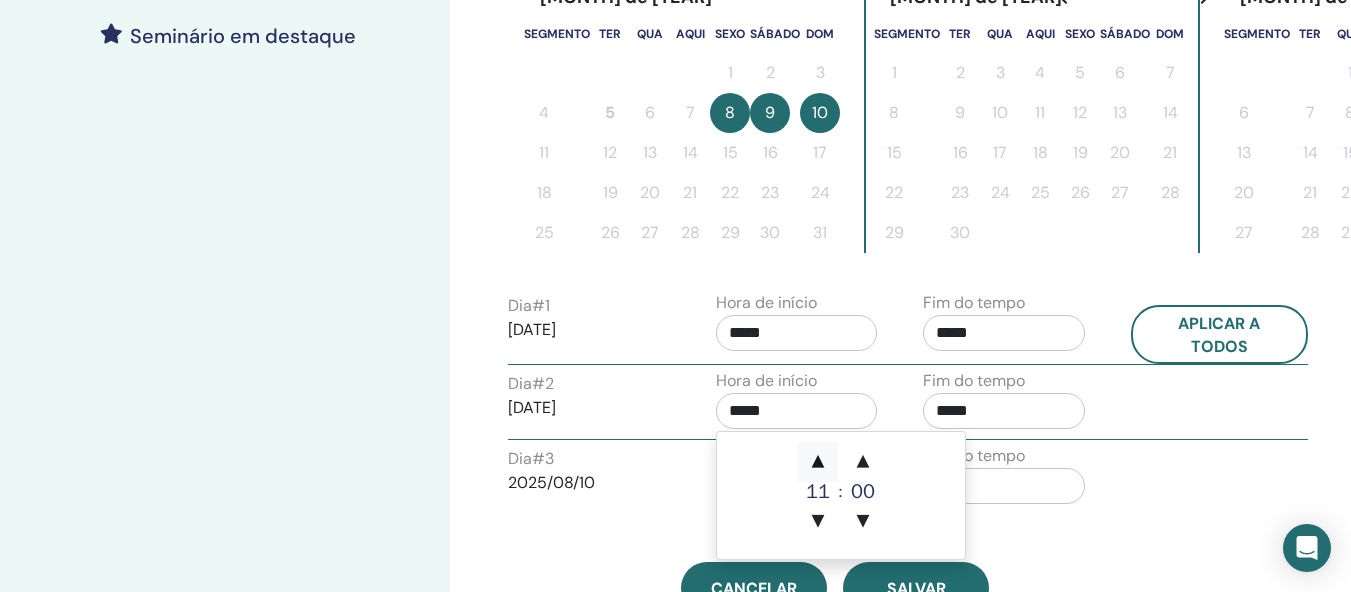 click on "▲" at bounding box center [818, 462] 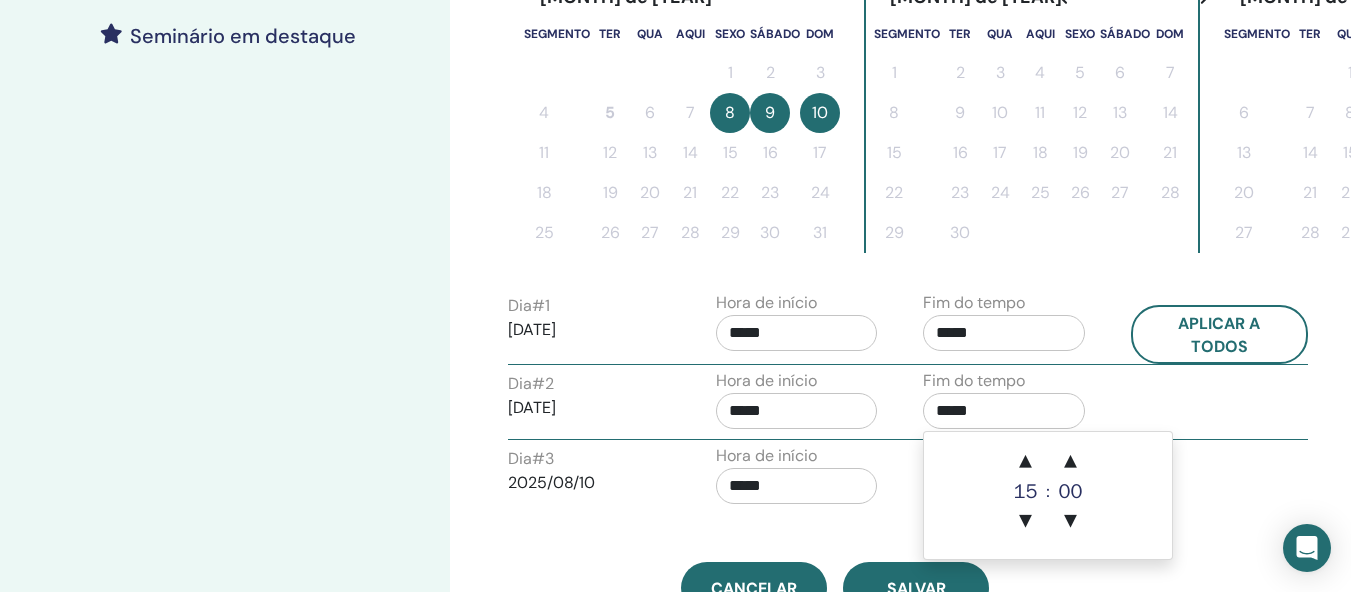 click on "*****" at bounding box center [1004, 411] 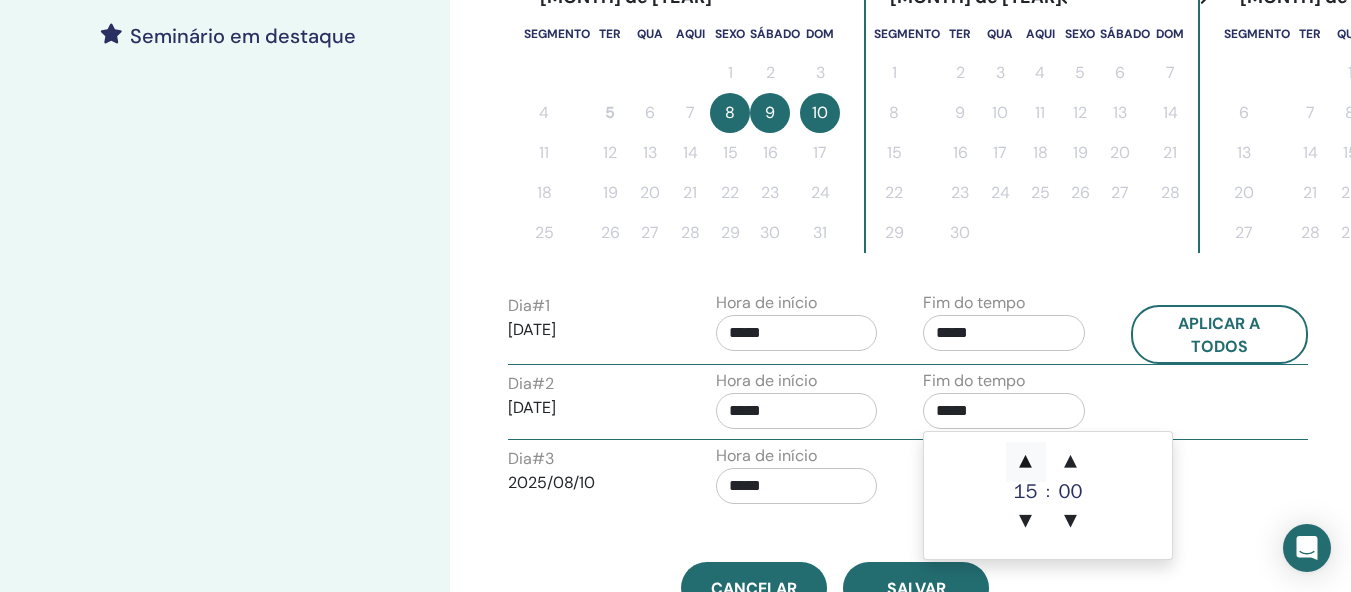 click on "▲" at bounding box center (1026, 462) 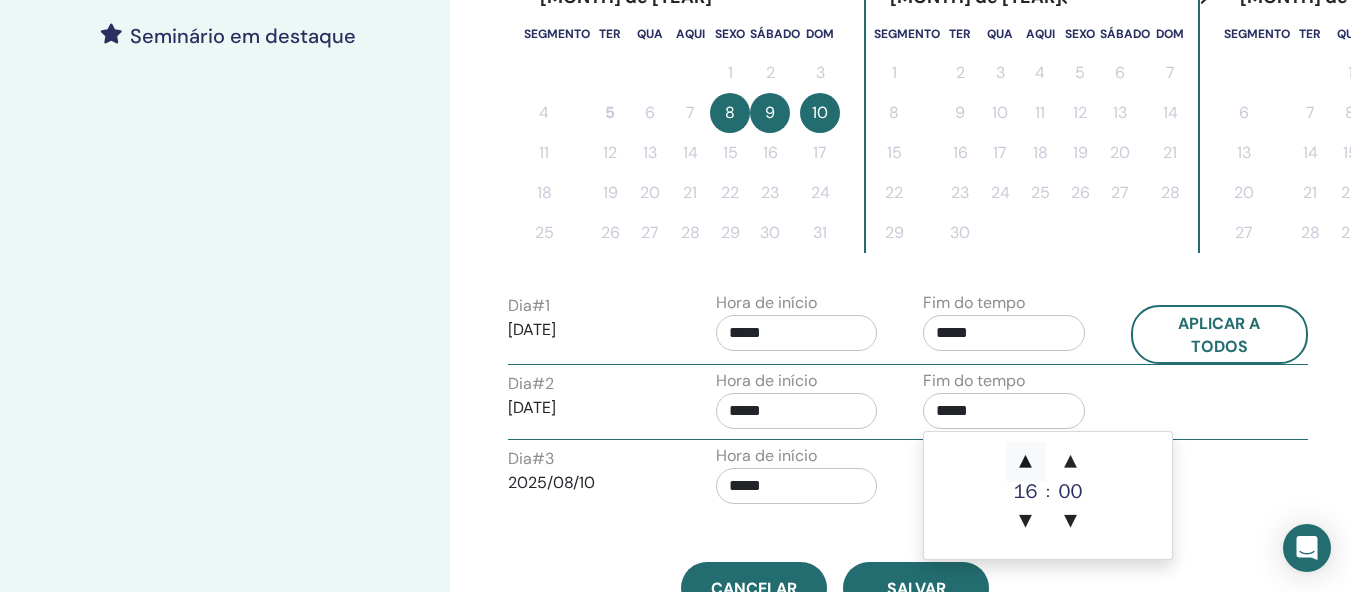 click on "▲" at bounding box center [1026, 462] 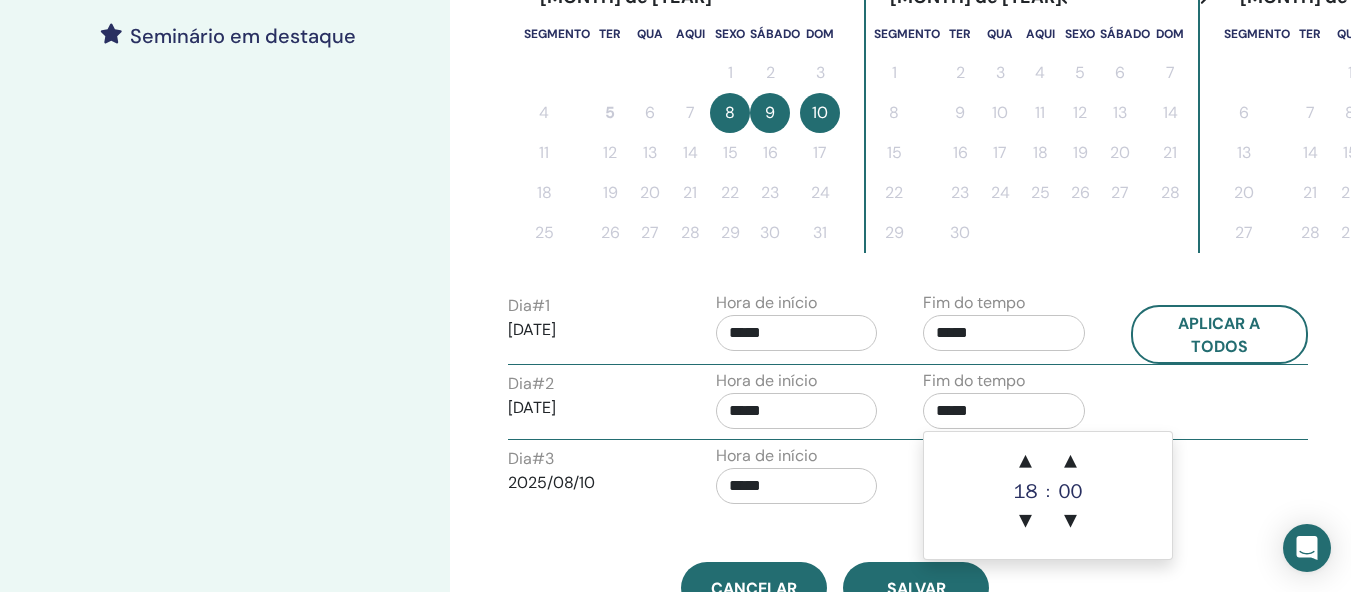 click on "Dia  #  2 09/08/2025 Hora de início ***** Fim do tempo *****" at bounding box center (908, 404) 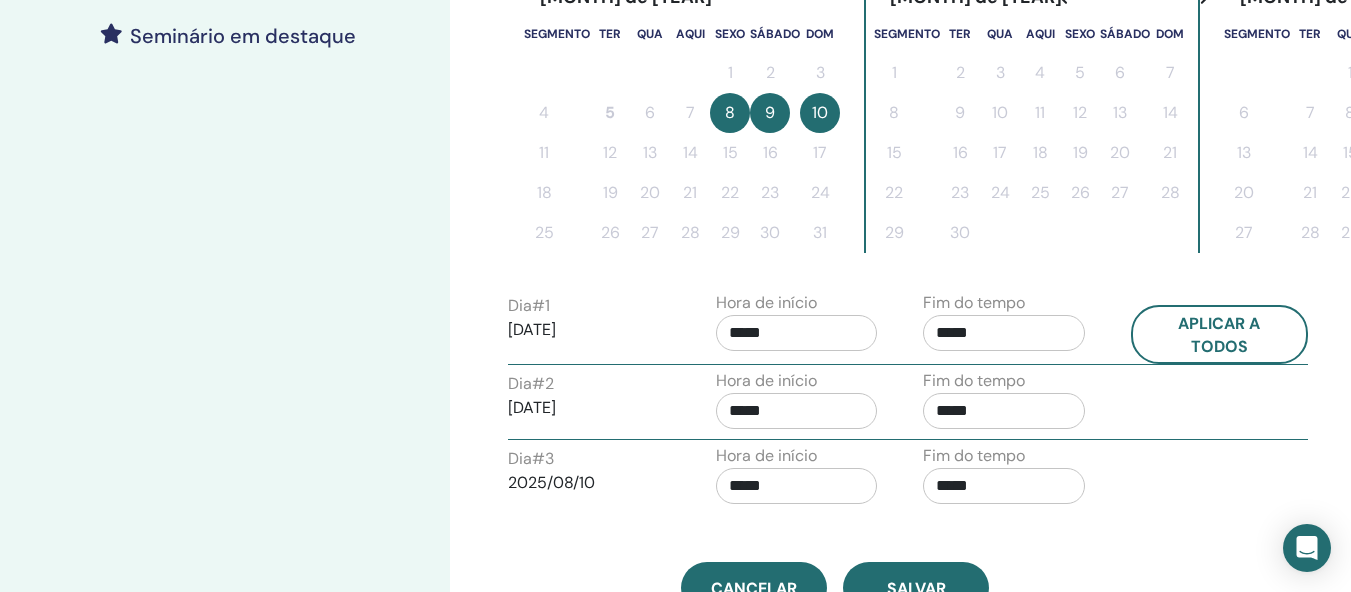 click on "*****" at bounding box center (797, 486) 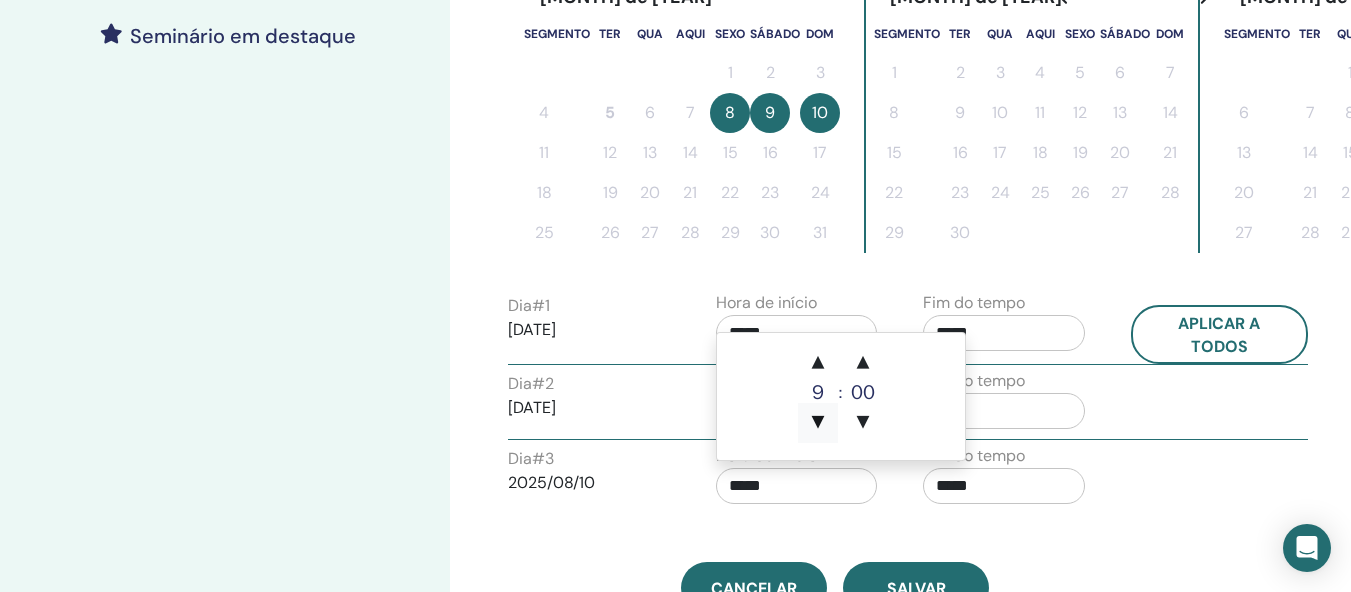 click on "▼" at bounding box center [818, 423] 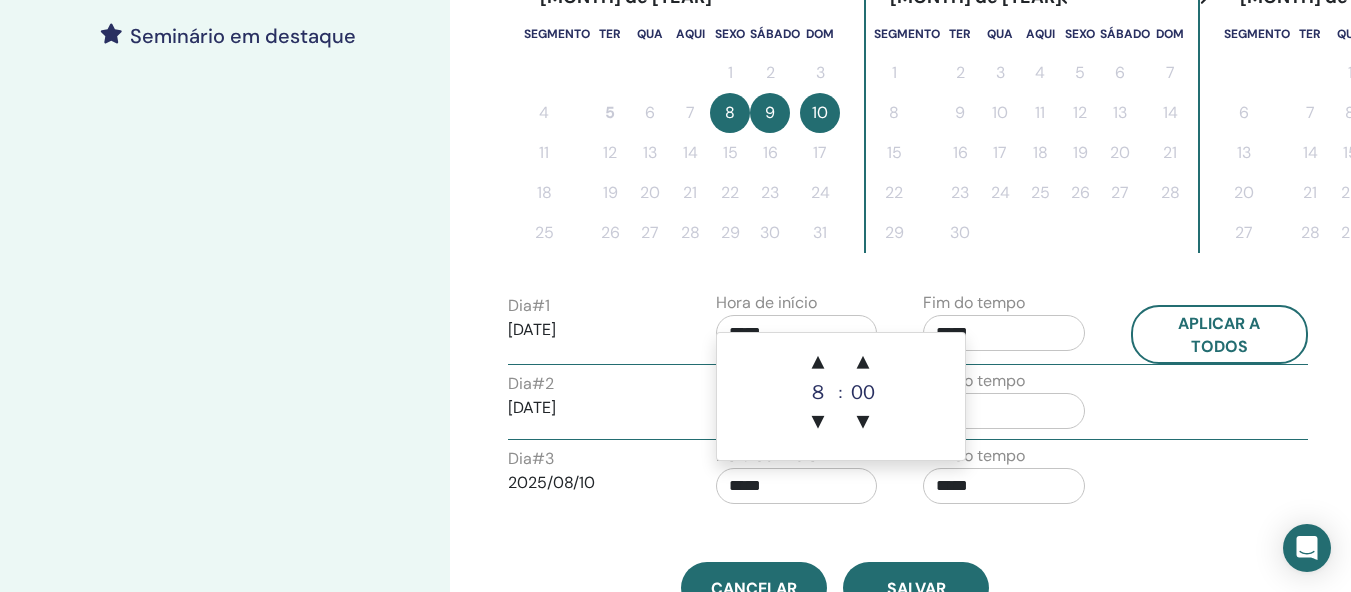 click on "*****" at bounding box center (1004, 486) 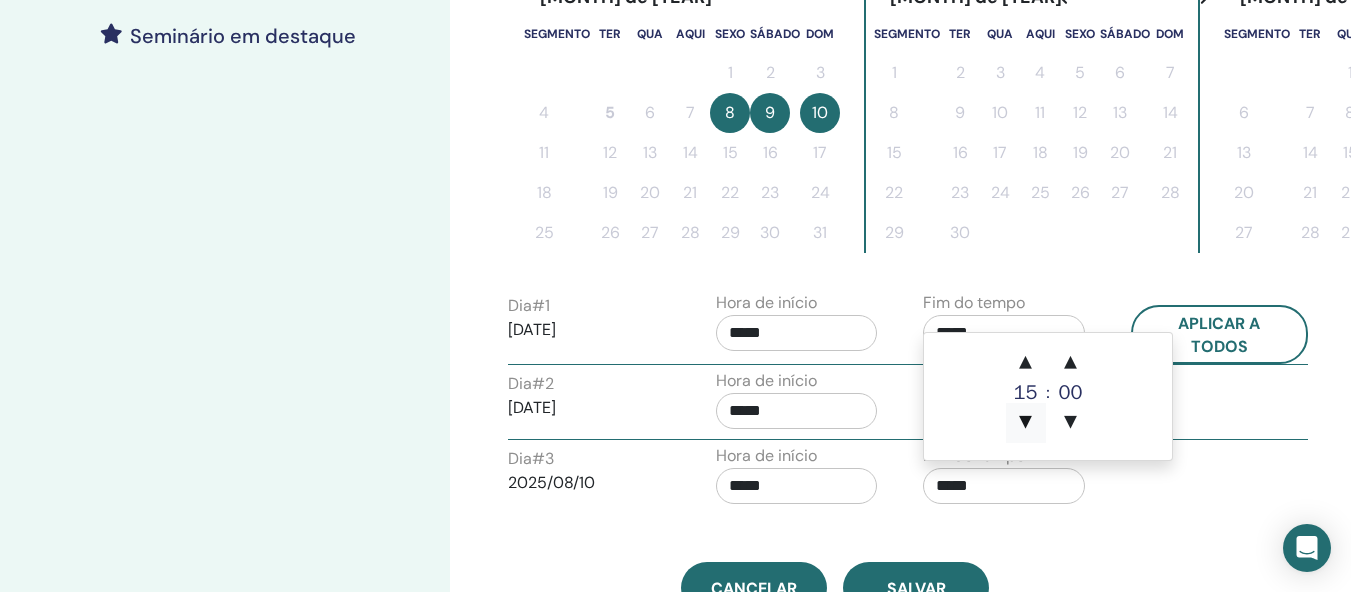 click on "▼" at bounding box center (1026, 423) 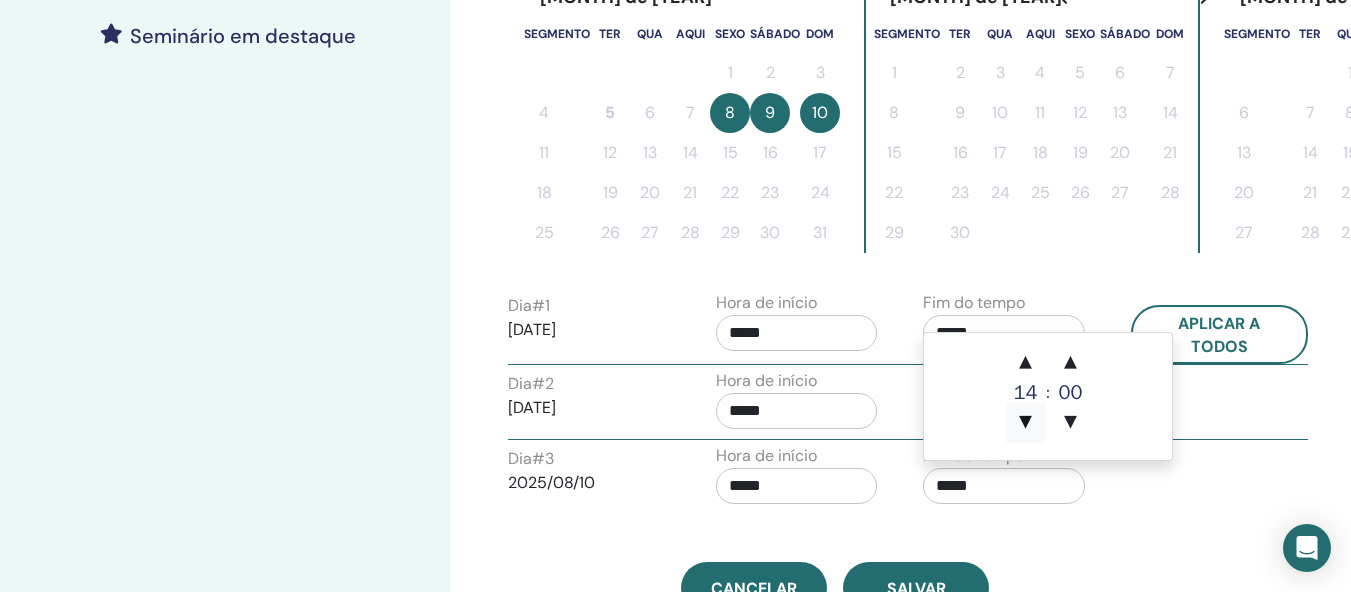 click on "▼" at bounding box center [1026, 423] 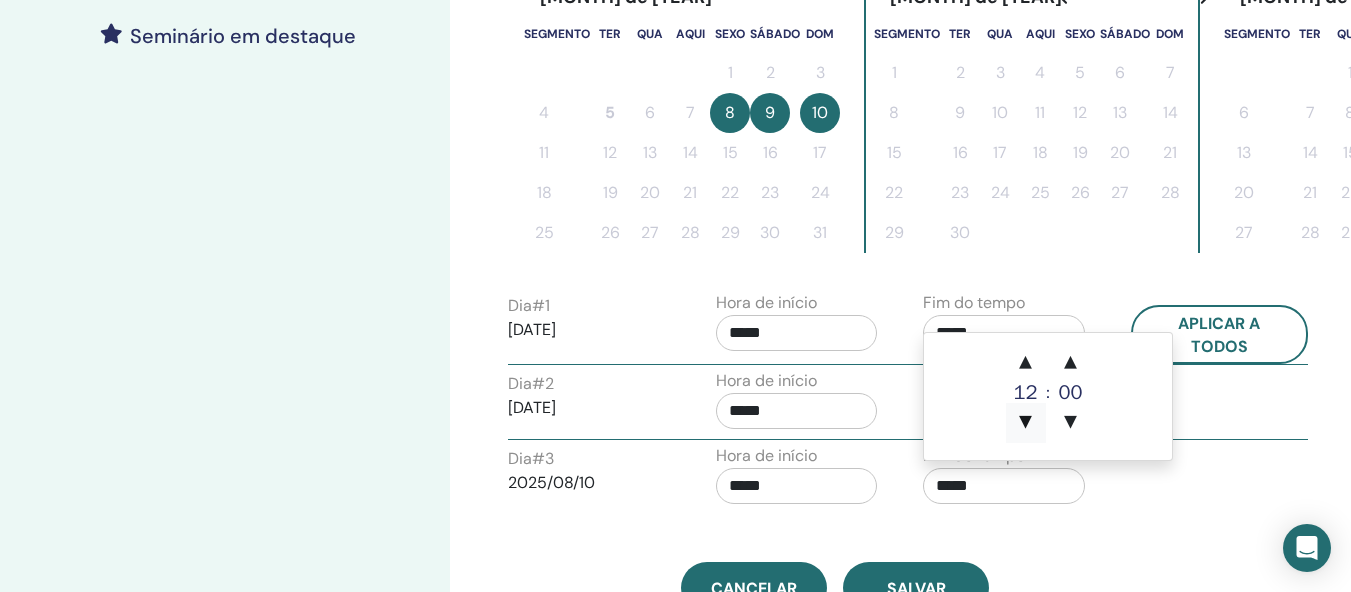 click on "▼" at bounding box center (1026, 423) 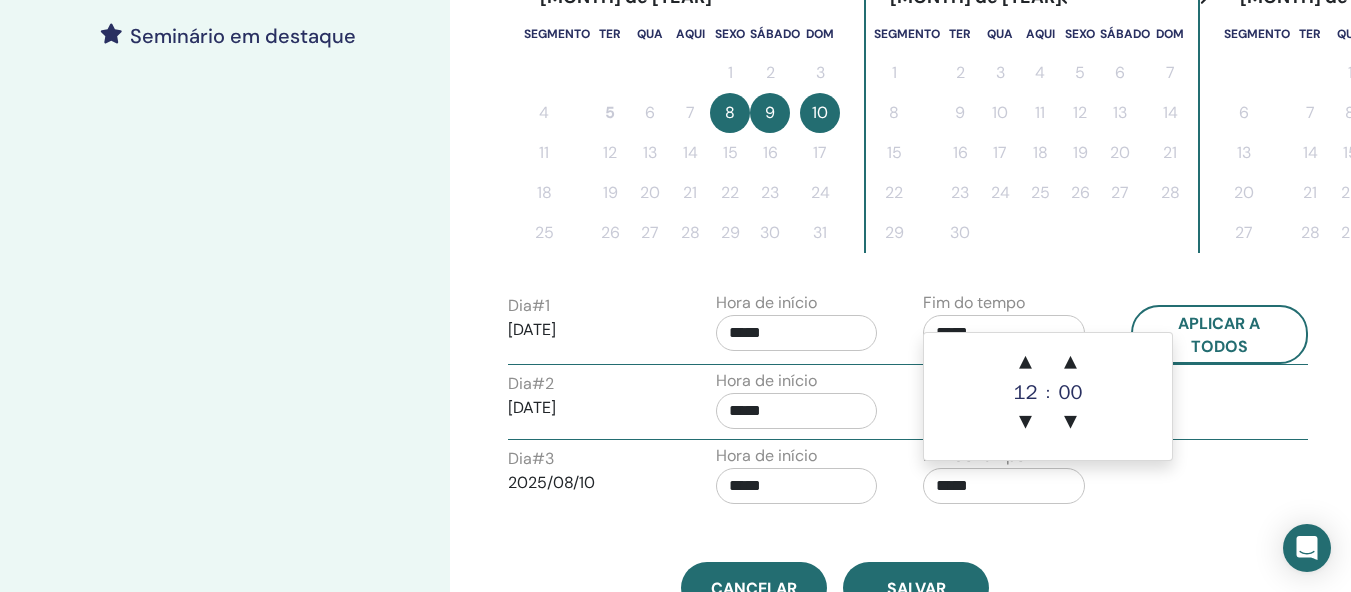 click on "Dia  #  3 2025/08/10 Hora de início ***** Fim do tempo *****" at bounding box center [908, 479] 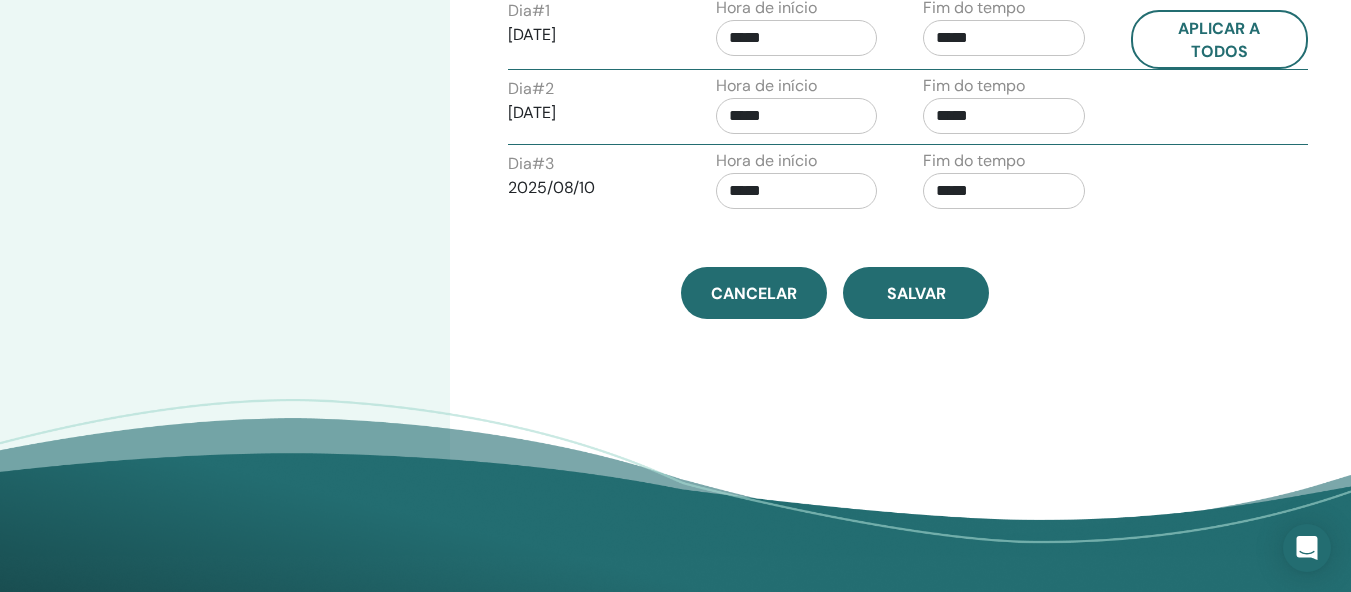 scroll, scrollTop: 900, scrollLeft: 0, axis: vertical 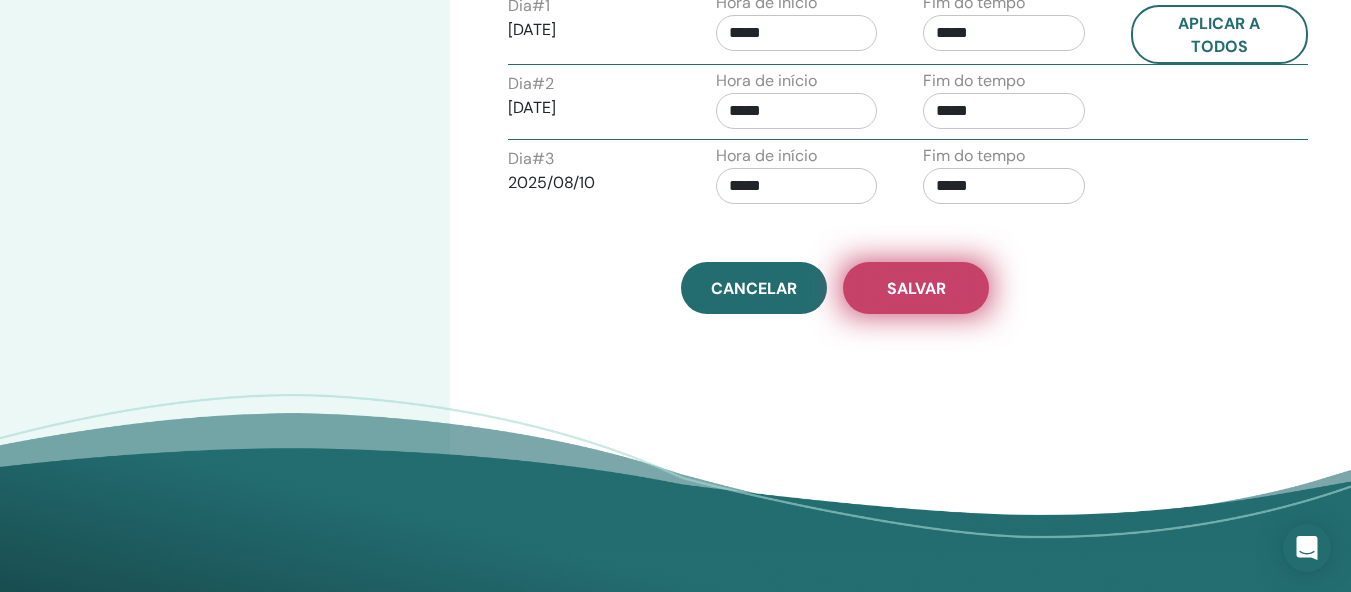 click on "Salvar" at bounding box center (916, 288) 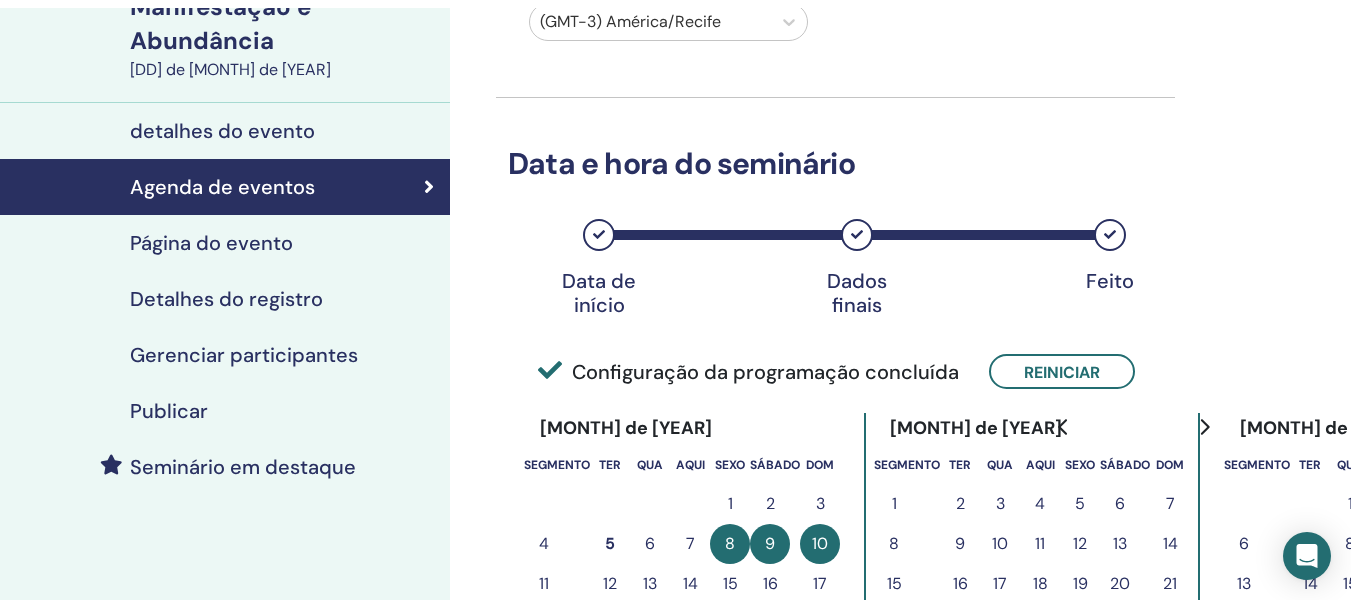 scroll, scrollTop: 176, scrollLeft: 0, axis: vertical 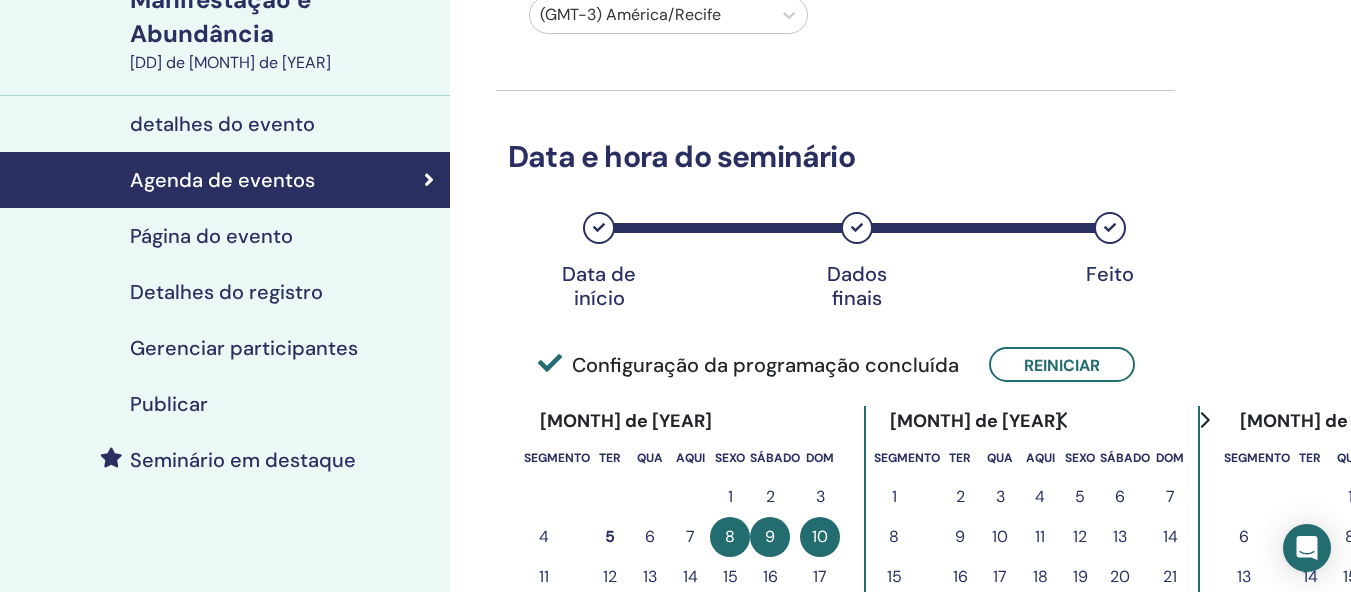 click on "Publicar" at bounding box center [169, 404] 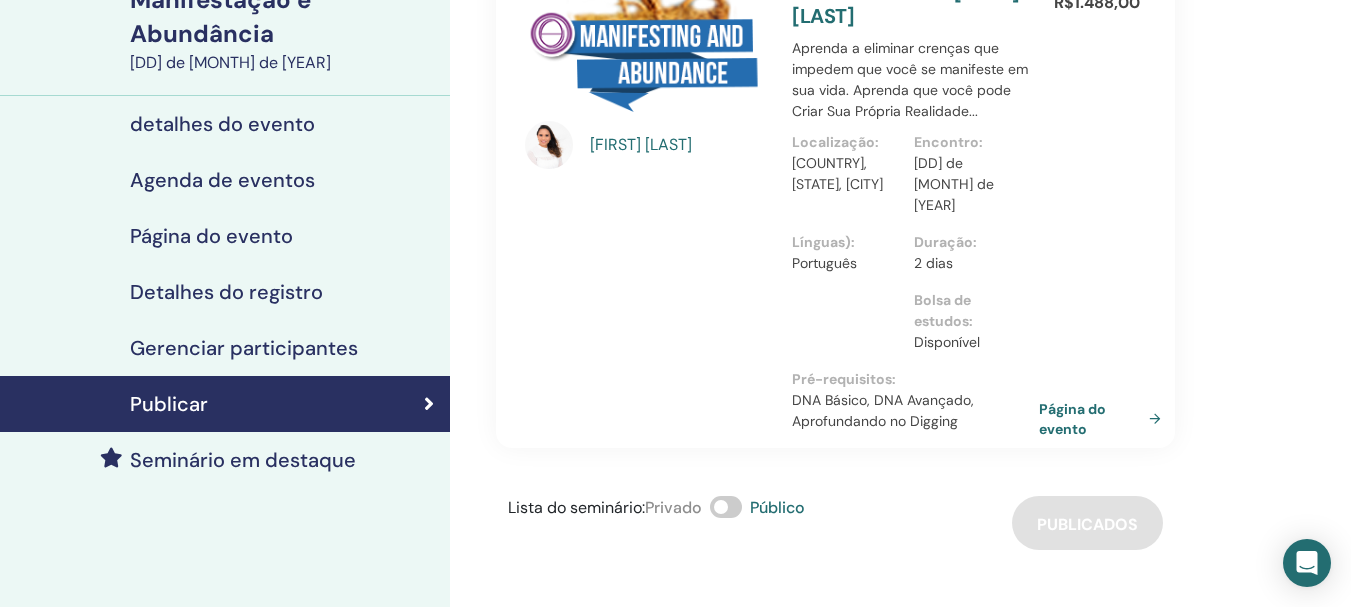 click on "Página do evento" at bounding box center (1090, 418) 